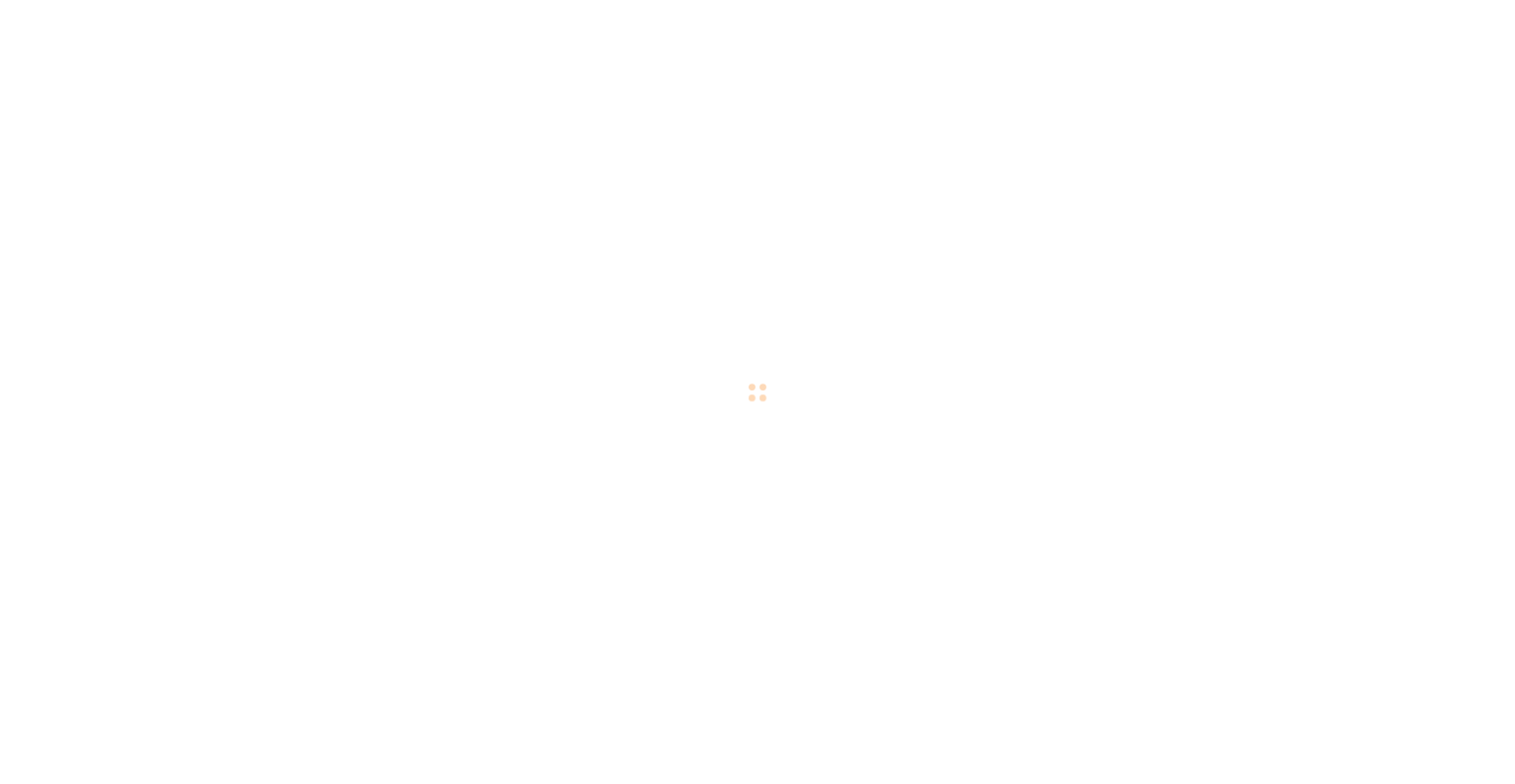 scroll, scrollTop: 0, scrollLeft: 0, axis: both 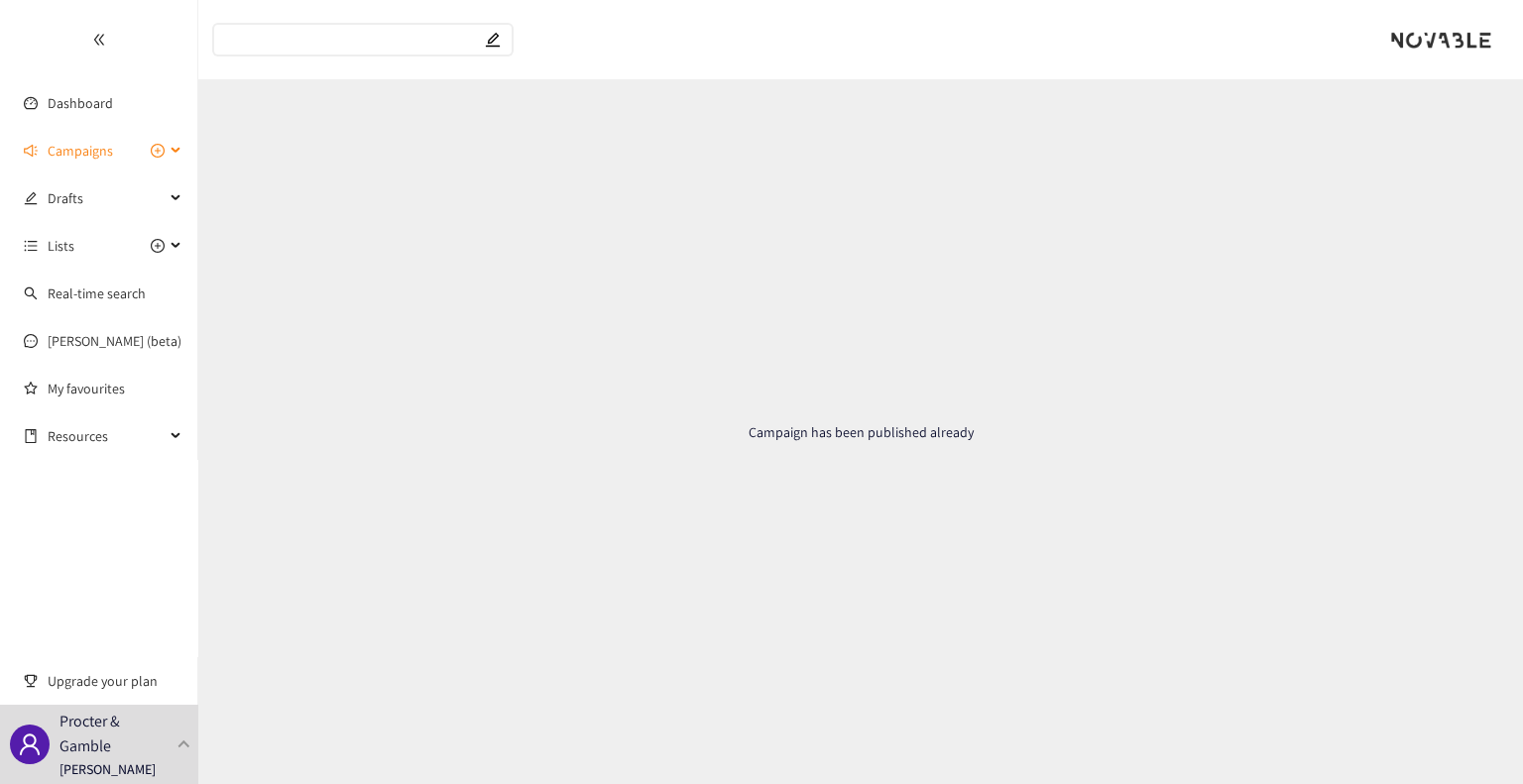 click on "Campaigns" at bounding box center [80, 151] 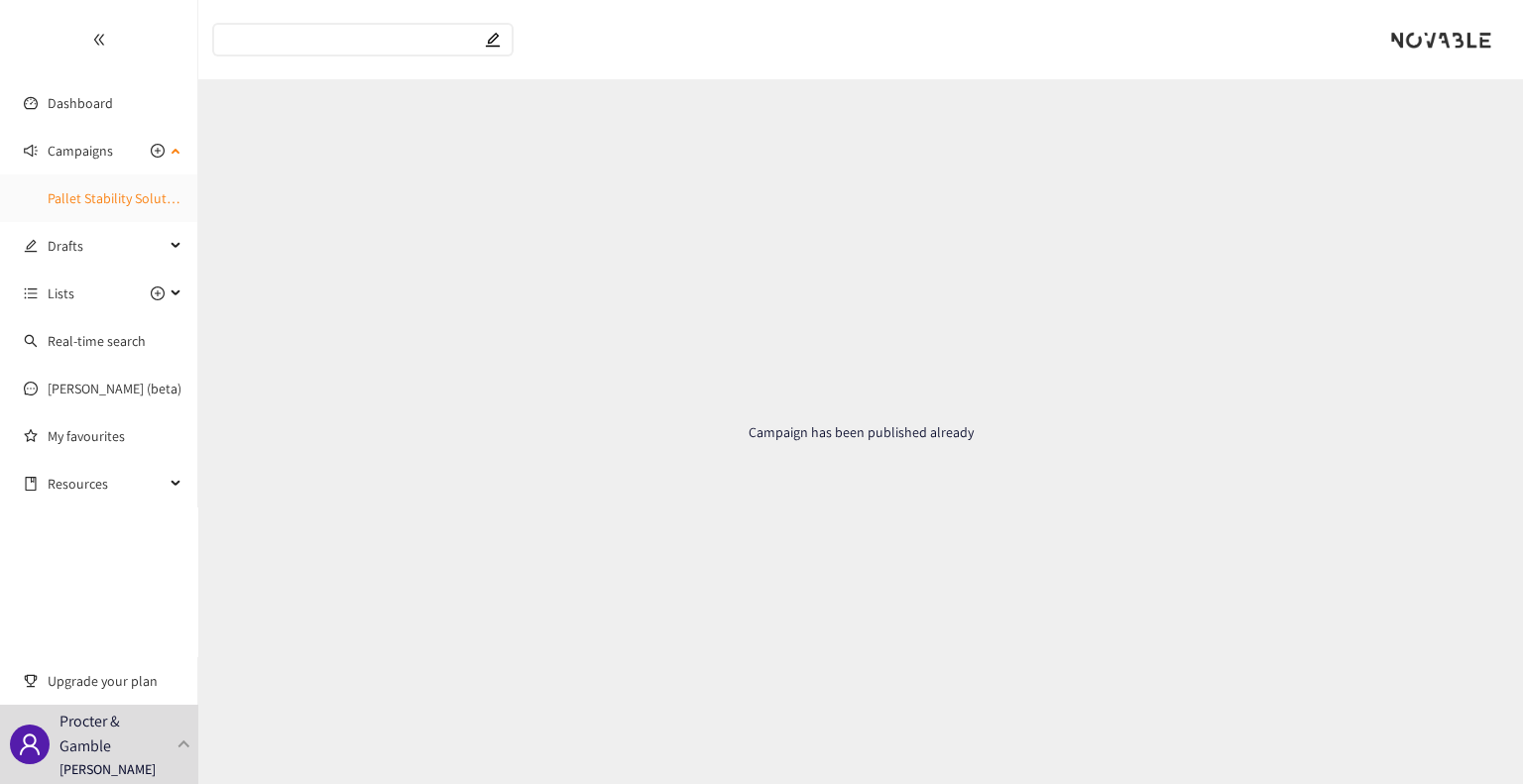 click on "Pallet Stability Solutions" at bounding box center (119, 198) 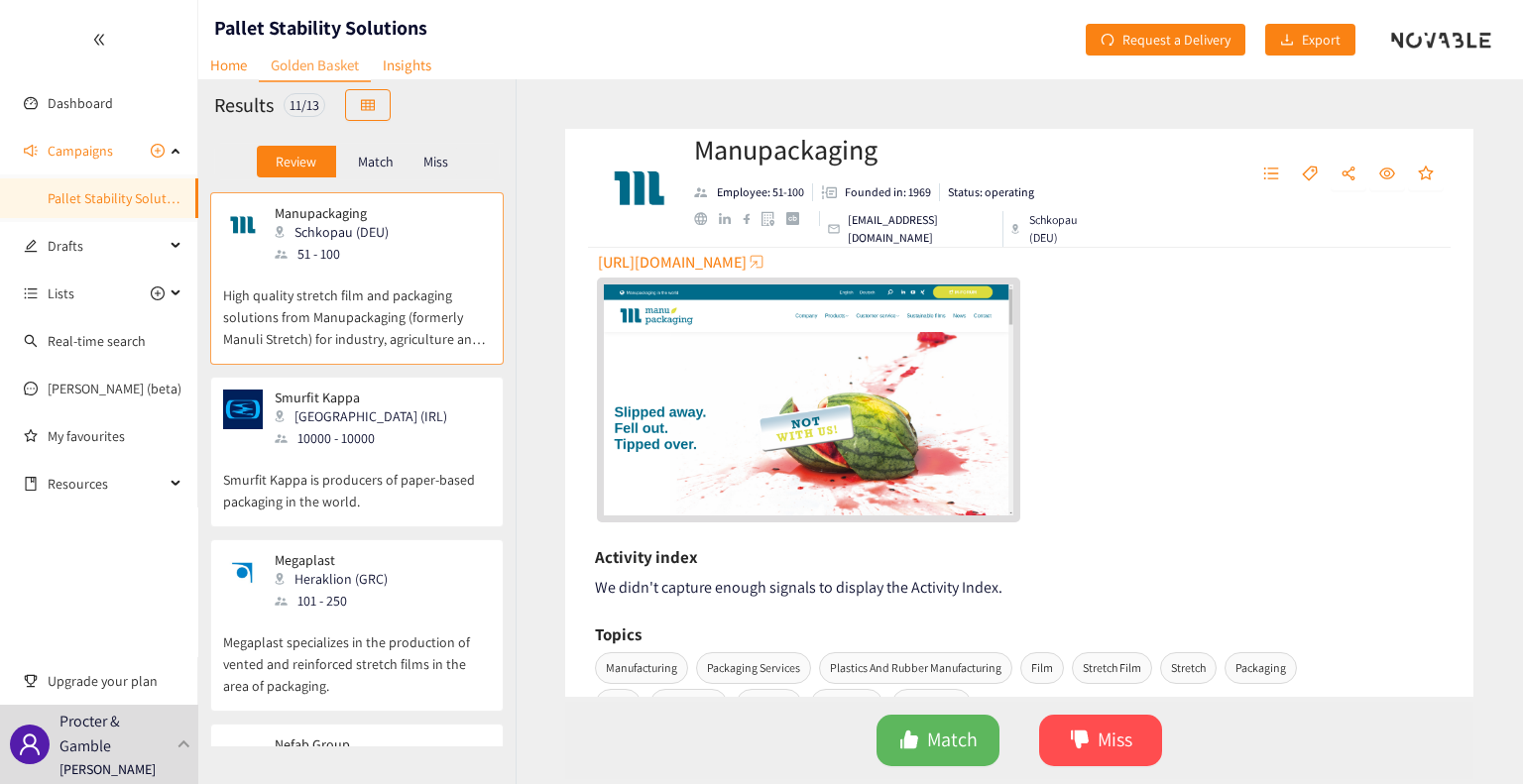 scroll, scrollTop: 396, scrollLeft: 0, axis: vertical 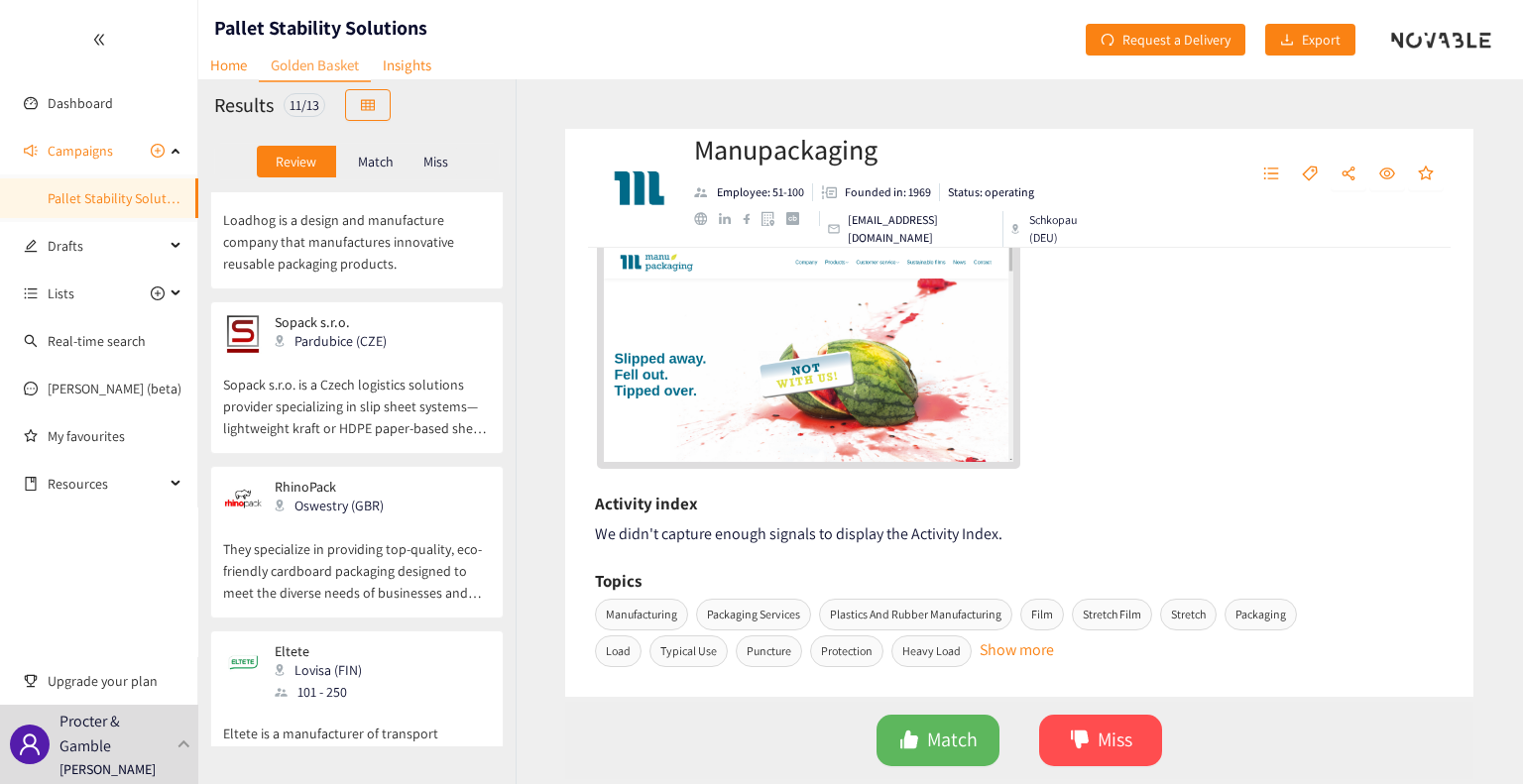 click on "They specialize in providing top-quality, eco-friendly cardboard packaging designed to meet the diverse needs of businesses and individuals alike. From fragile items to heavy-duty products, our packaging solutions offer unmatched protection and sustainability." at bounding box center (357, 561) 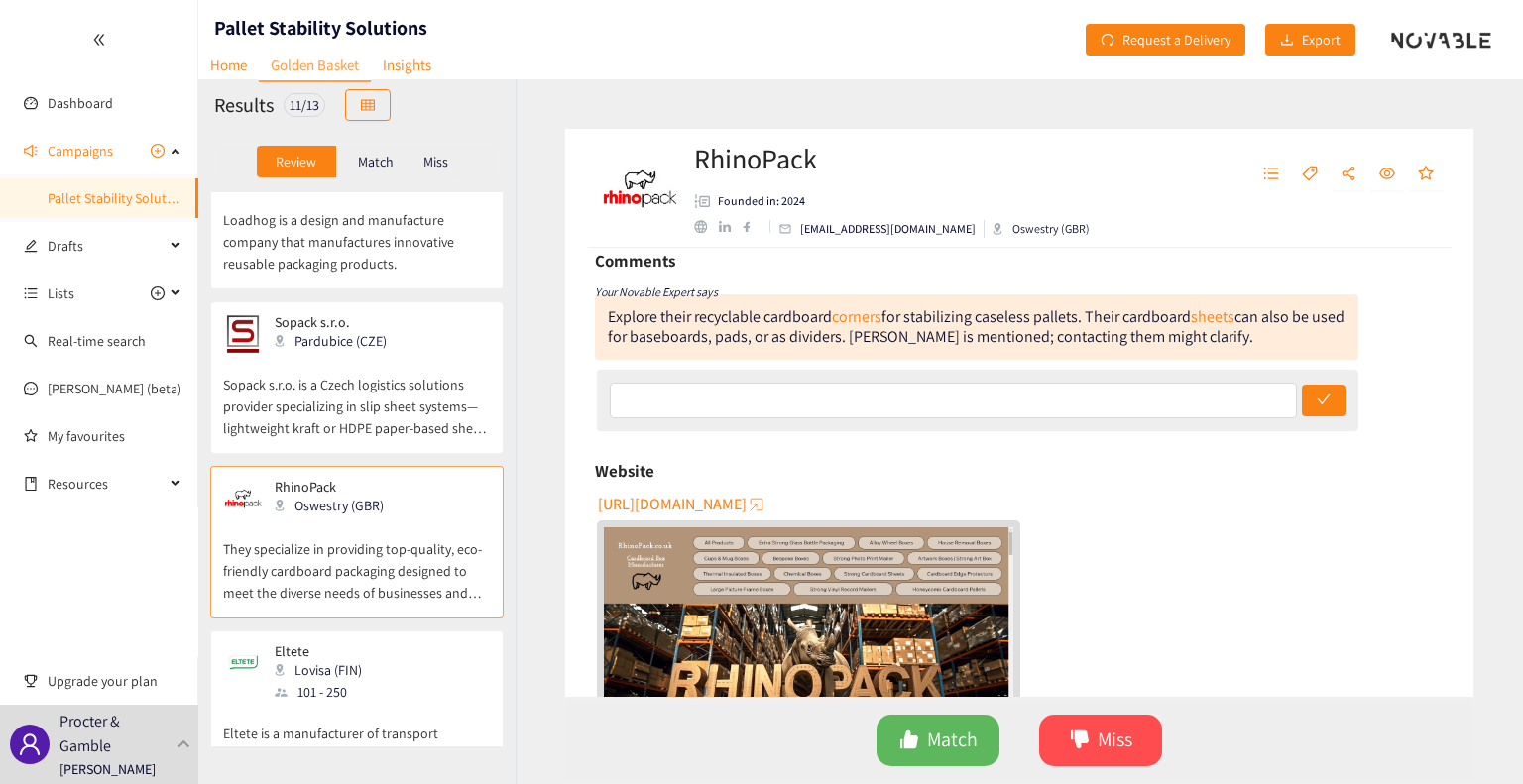 scroll, scrollTop: 0, scrollLeft: 0, axis: both 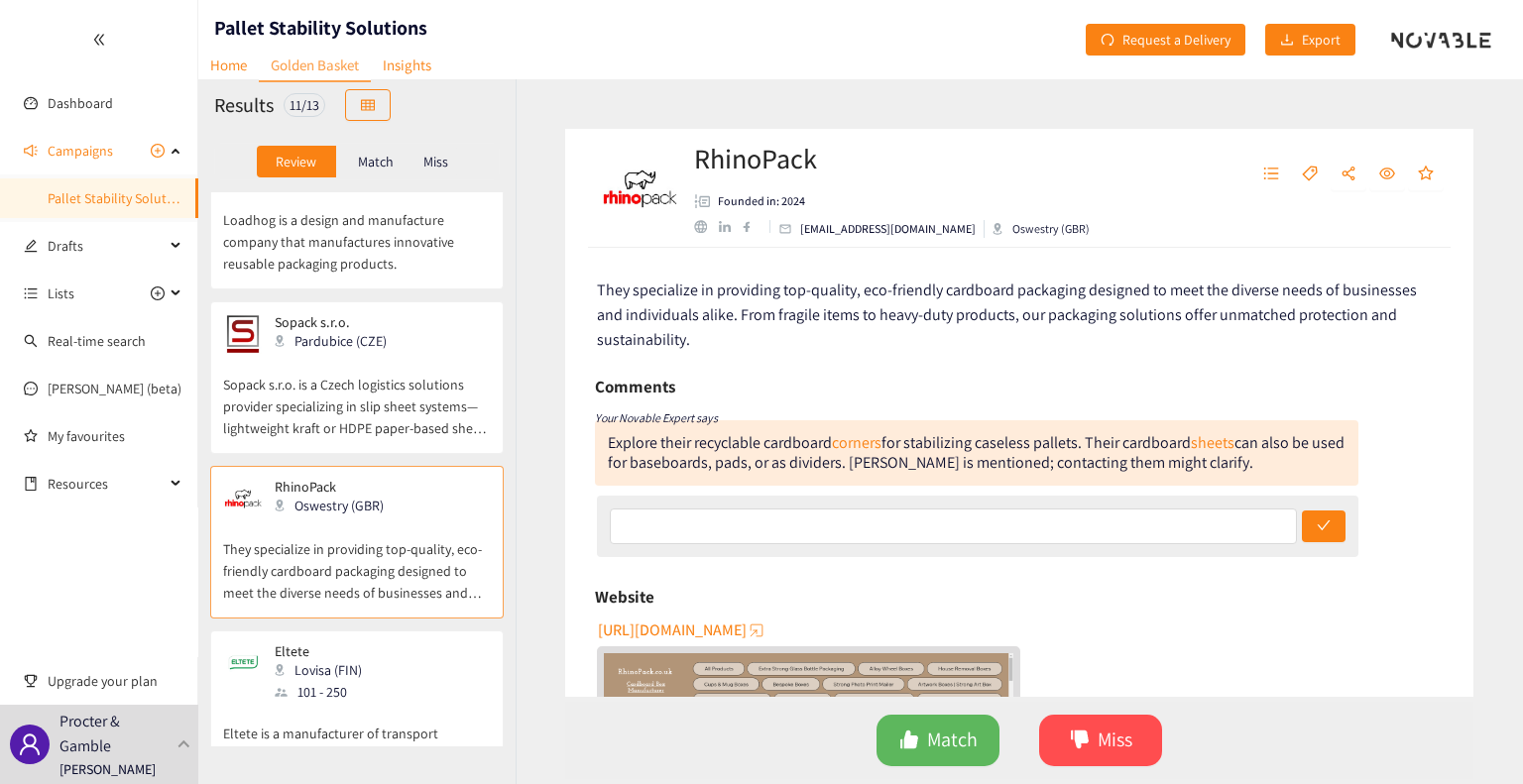click on "Eltete is a manufacturer of transport packaging, containers, building materials, partition walls, and Laminated products in the market." at bounding box center [357, 745] 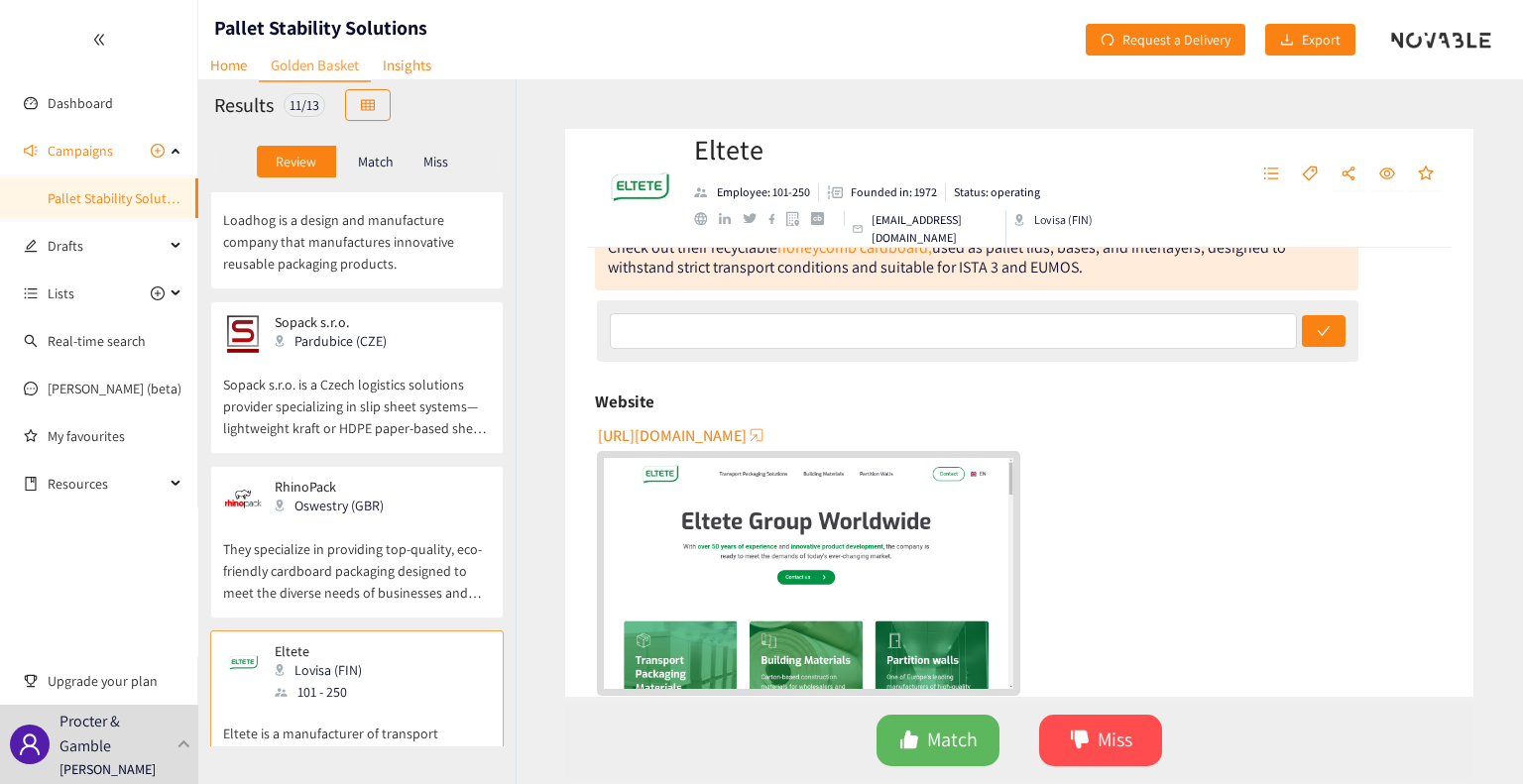 scroll, scrollTop: 198, scrollLeft: 0, axis: vertical 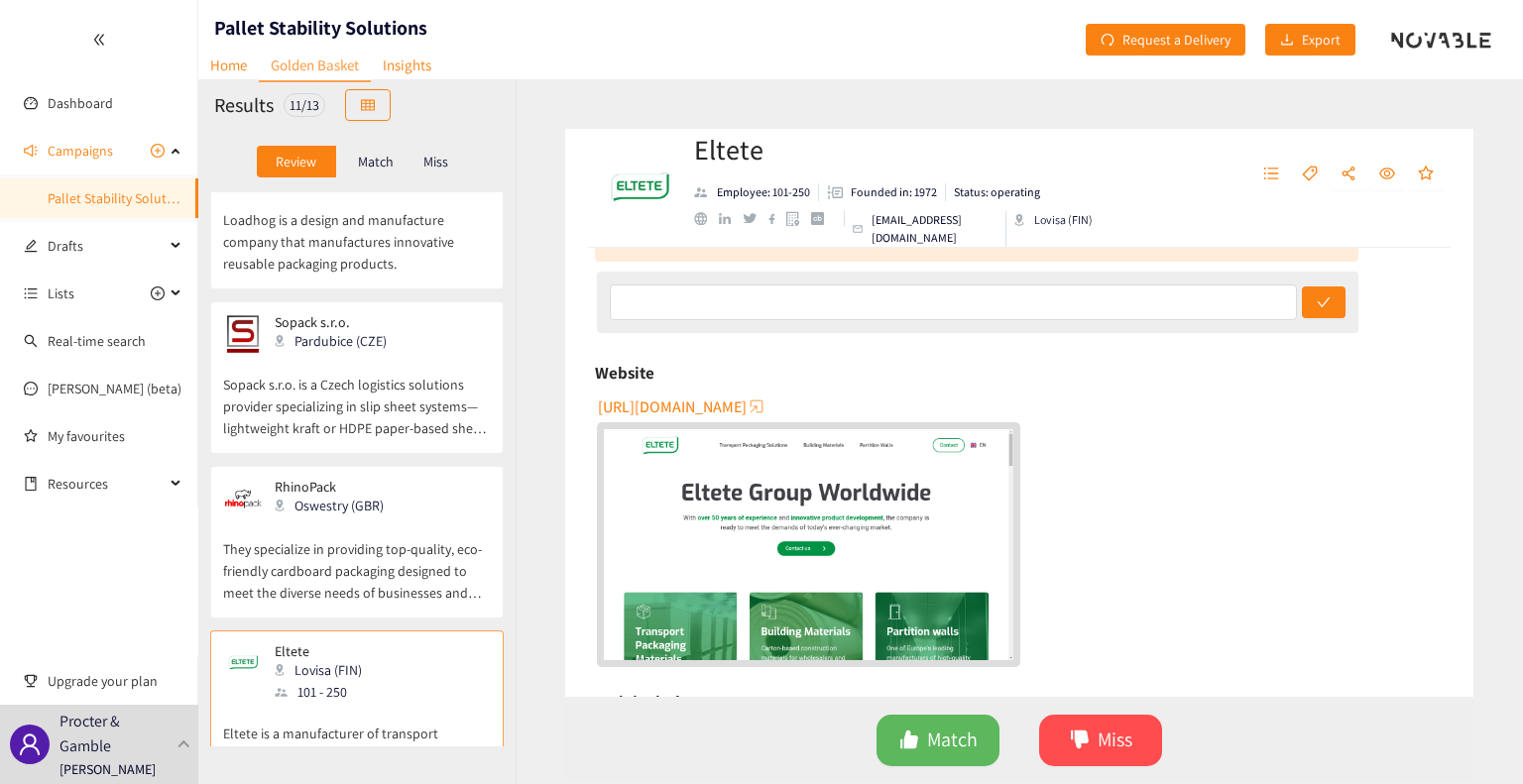 click at bounding box center (808, 544) 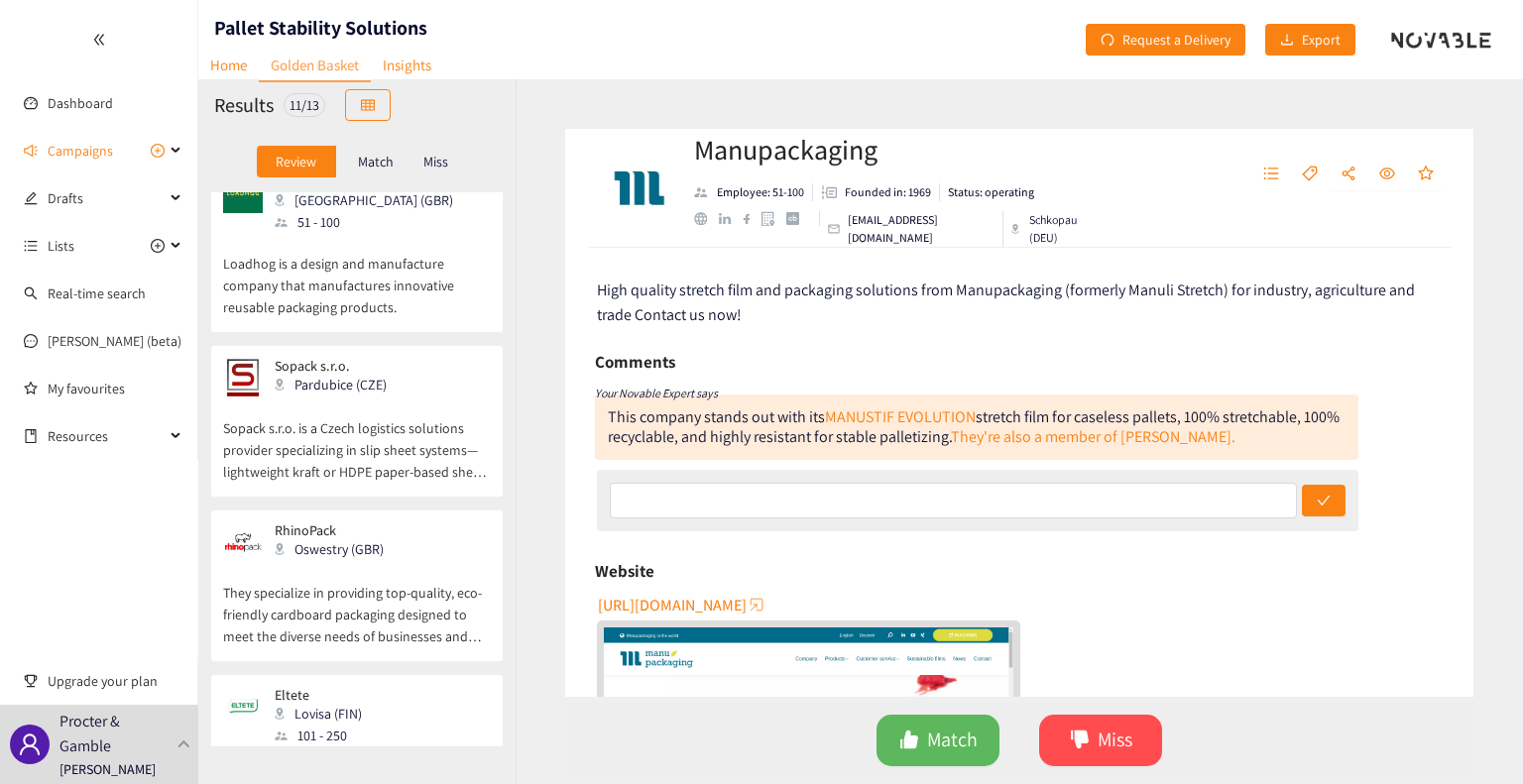 scroll, scrollTop: 1388, scrollLeft: 0, axis: vertical 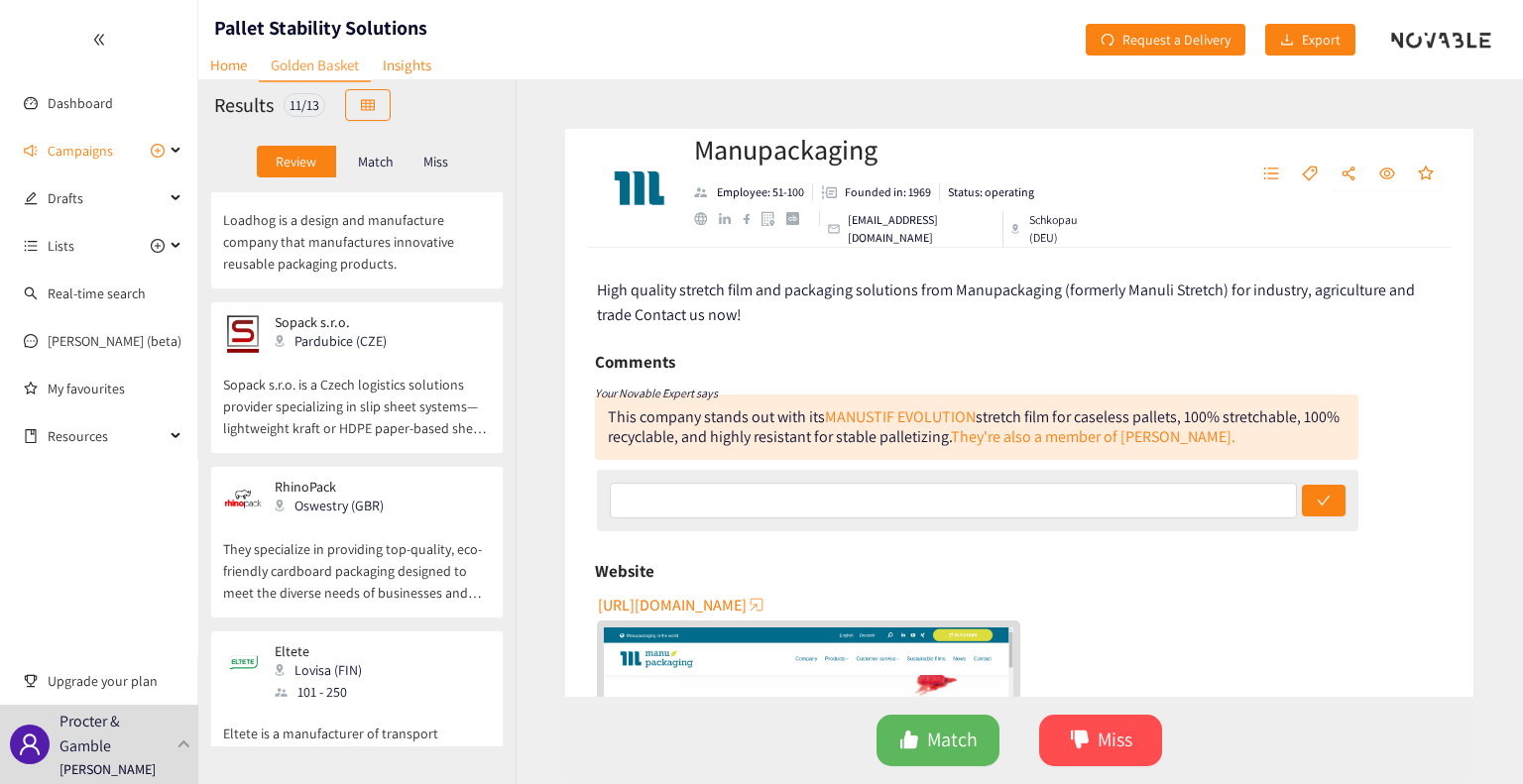 click on "Eltete is a manufacturer of transport packaging, containers, building materials, partition walls, and Laminated products in the market." at bounding box center (357, 745) 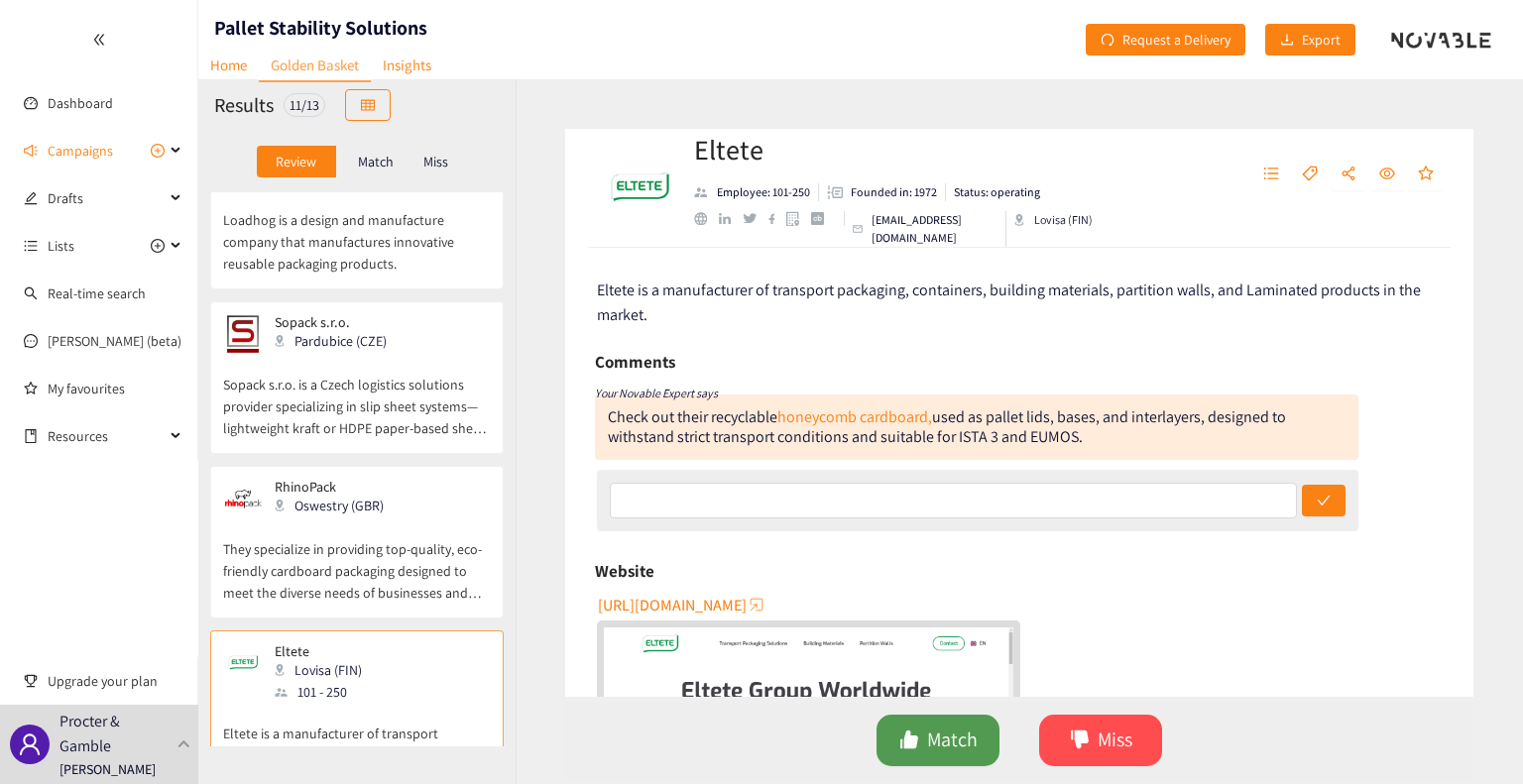 click on "Match" at bounding box center (952, 739) 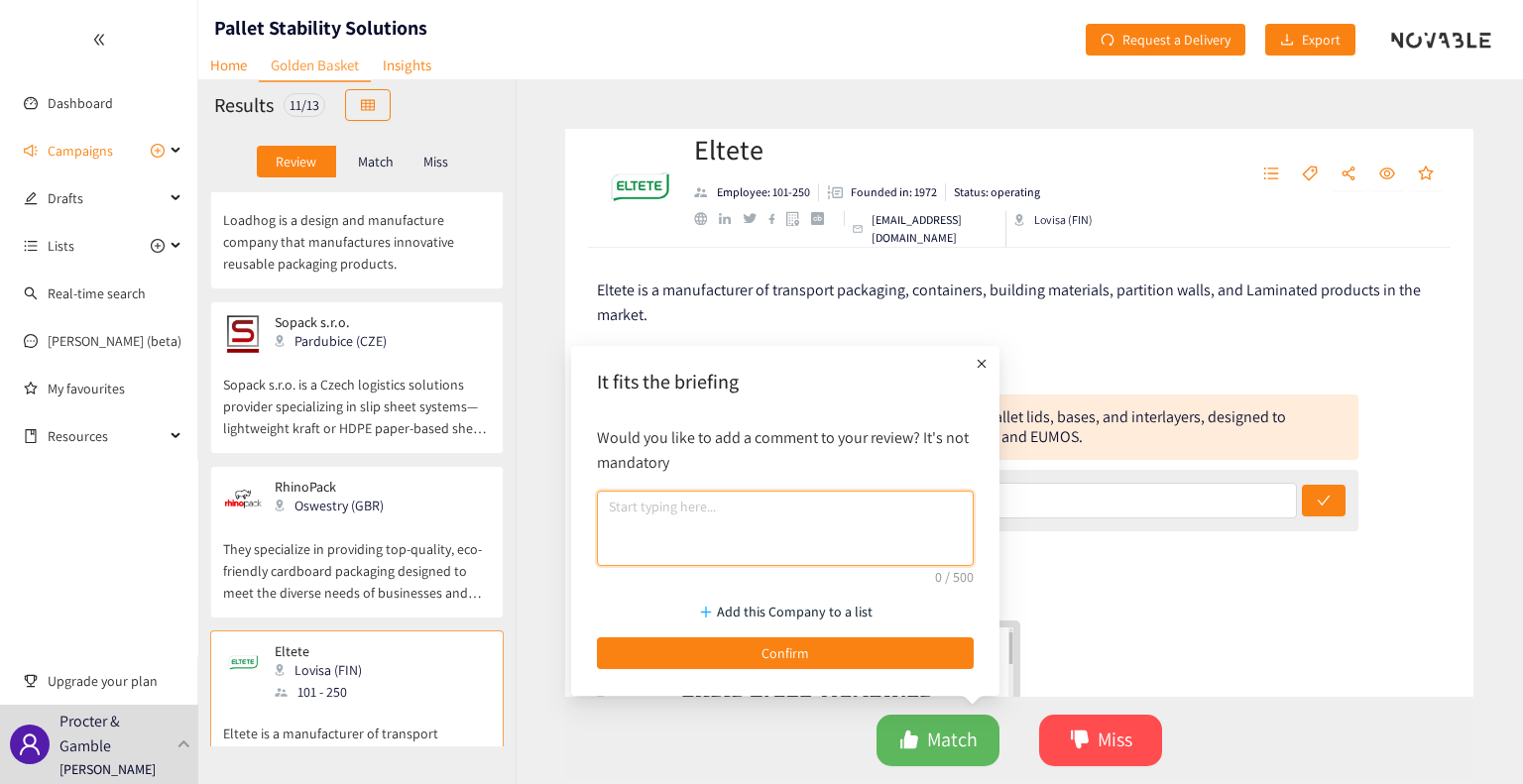 click at bounding box center (785, 528) 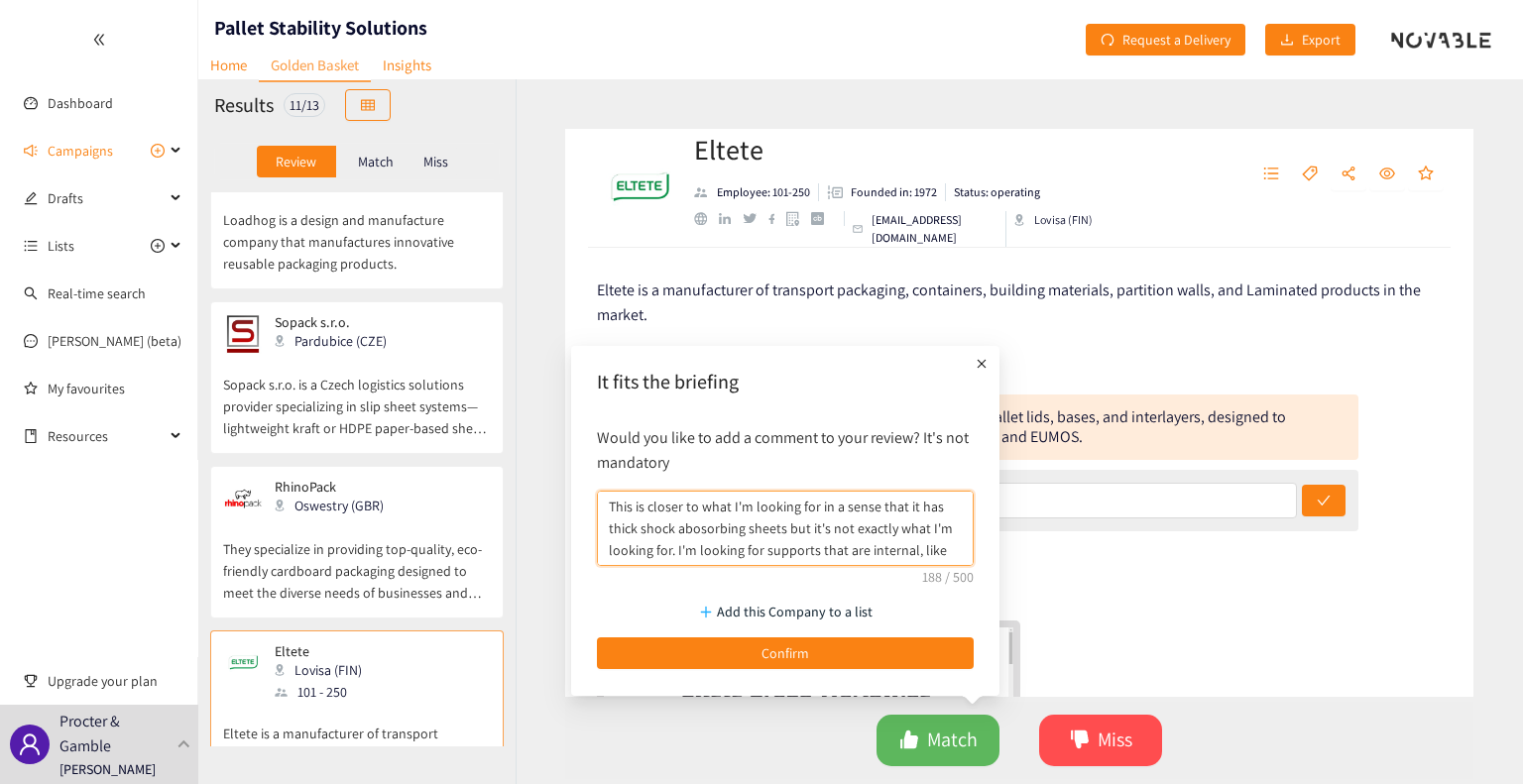 scroll, scrollTop: 16, scrollLeft: 0, axis: vertical 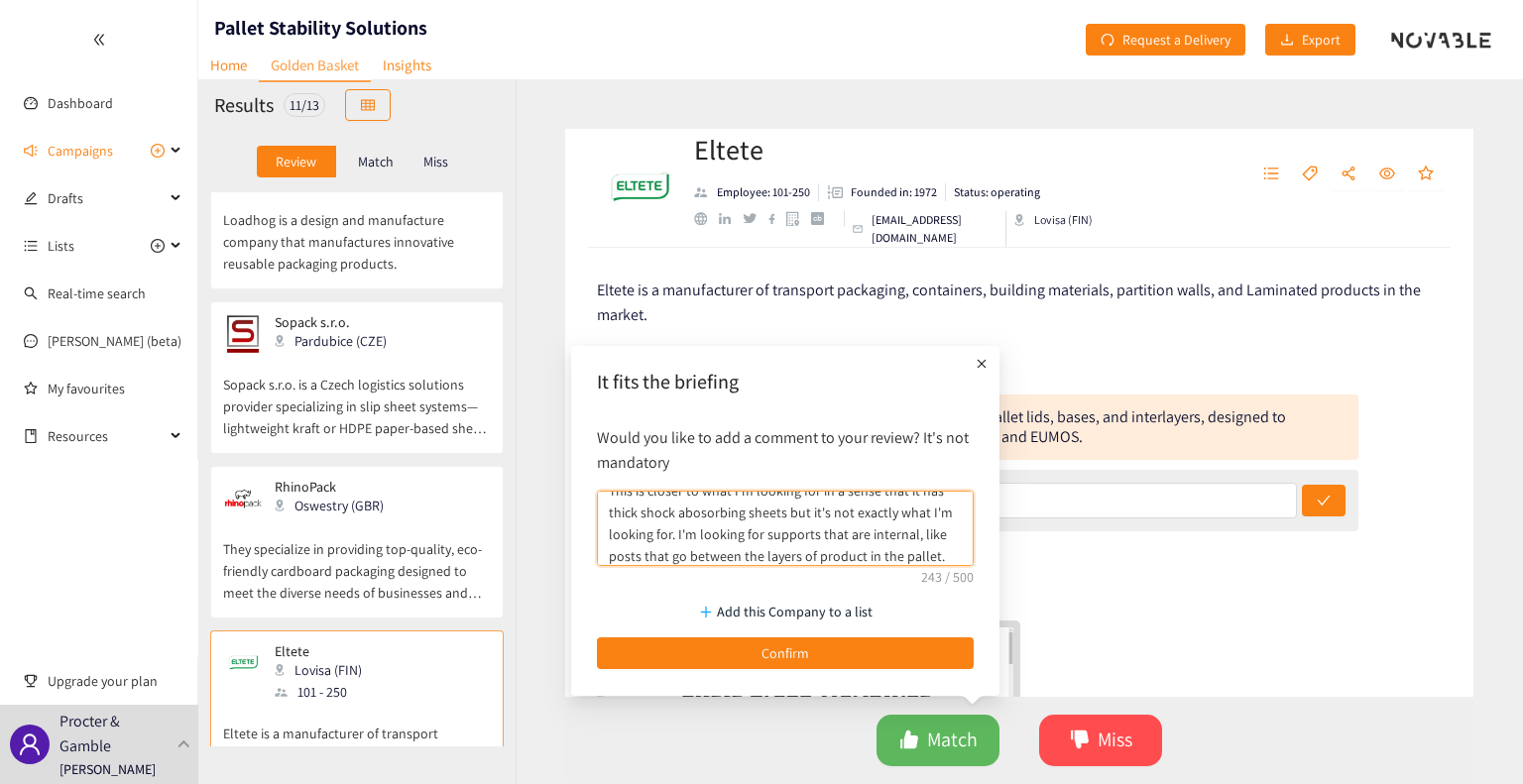 click on "This is closer to what I'm looking for in a sense that it has thick shock abosorbing sheets but it's not exactly what I'm looking for. I'm looking for supports that are internal, like posts that go between the layers of product in the pallet." at bounding box center [785, 528] 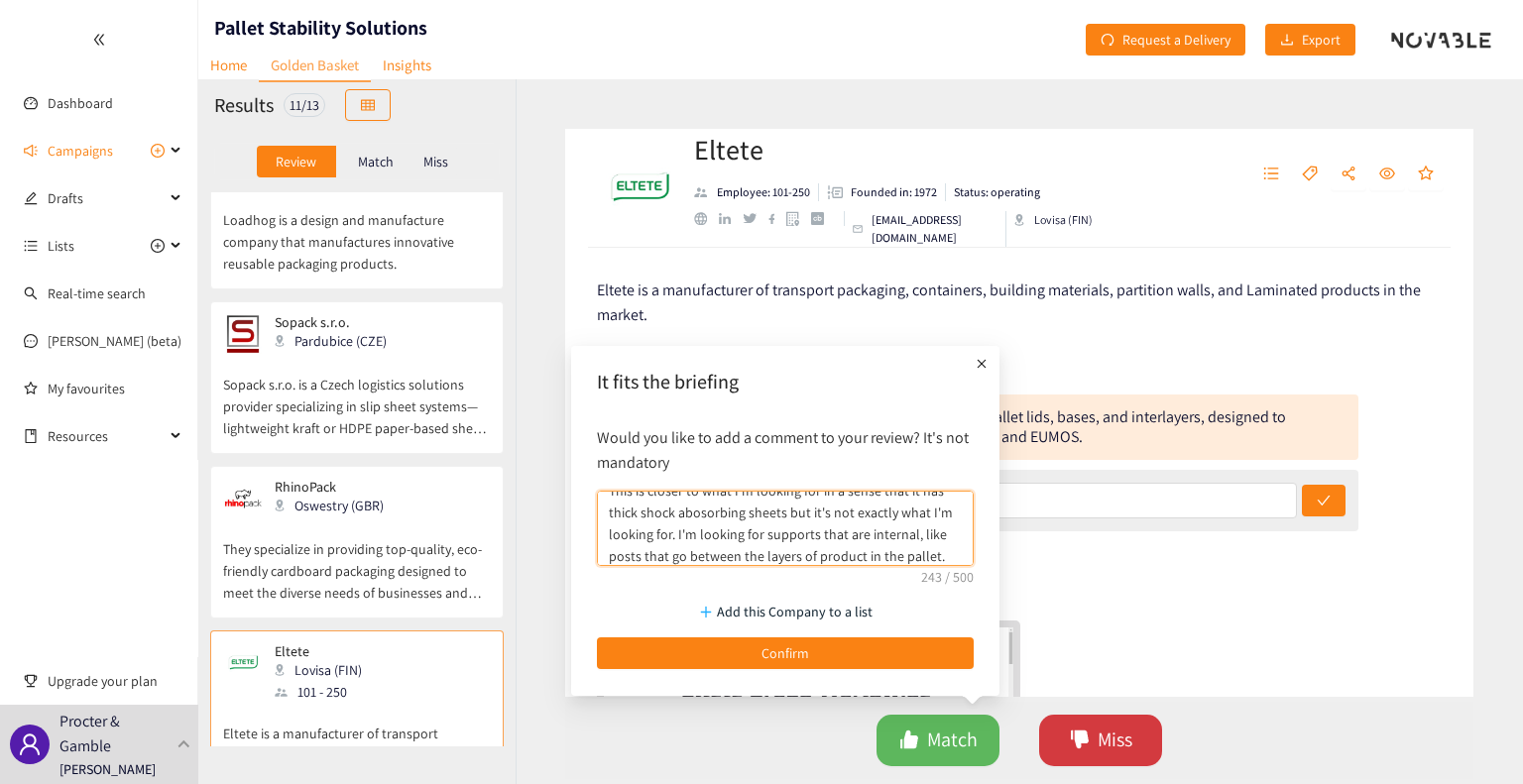 type on "This is closer to what I'm looking for in a sense that it has thick shock abosorbing sheets but it's not exactly what I'm looking for. I'm looking for supports that are internal, like posts that go between the layers of product in the pallet." 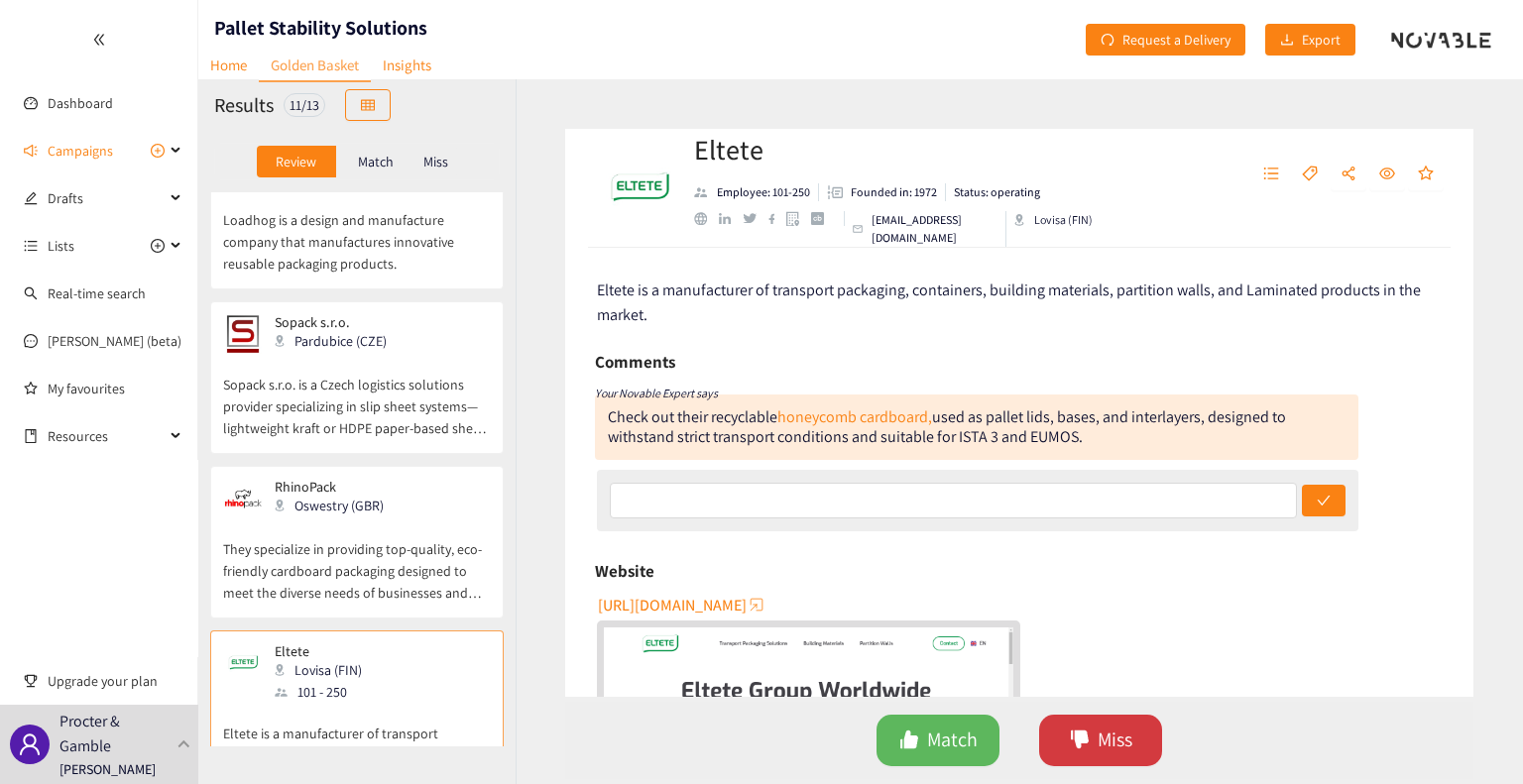 click on "Miss" at bounding box center [1114, 739] 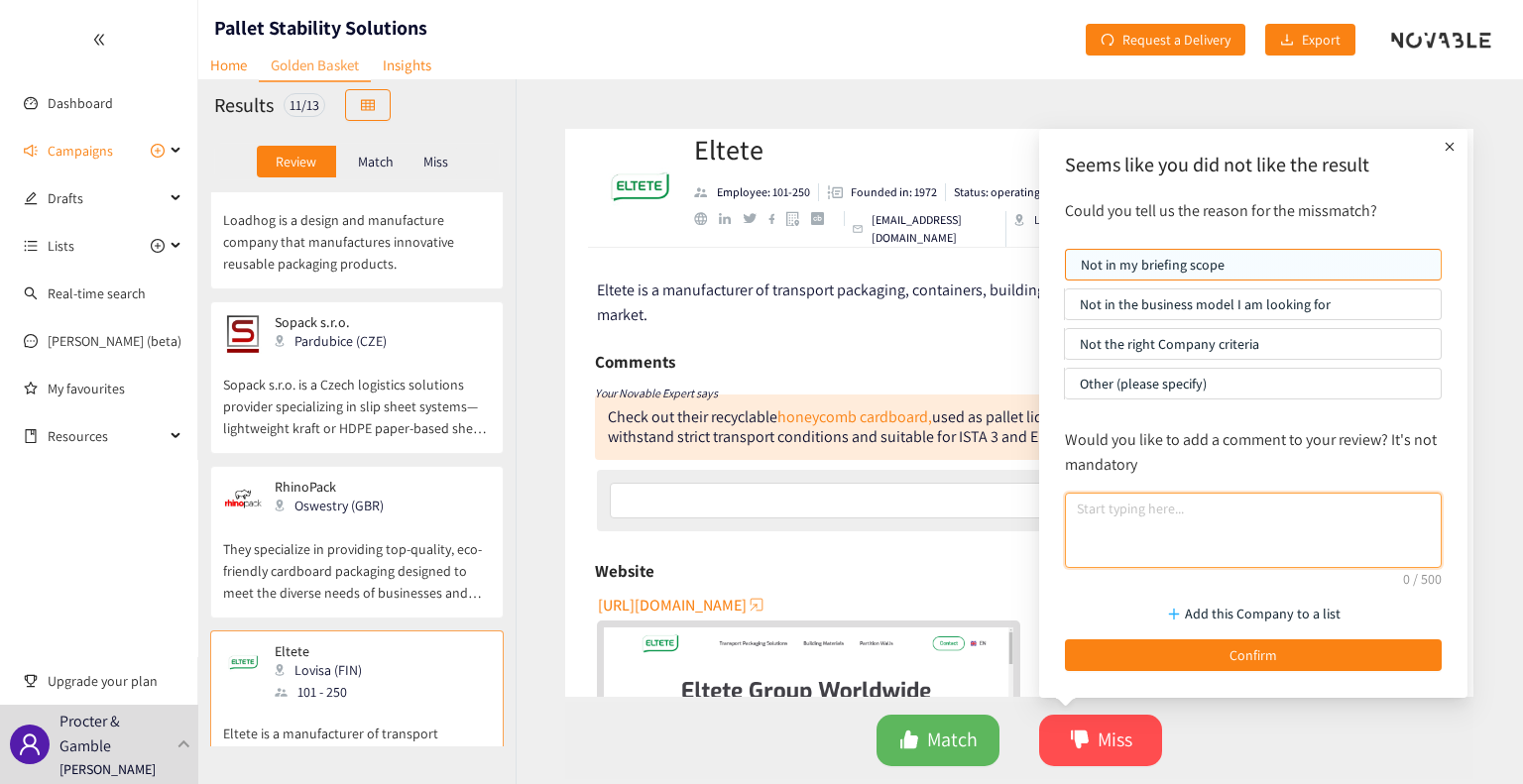 click at bounding box center (1253, 530) 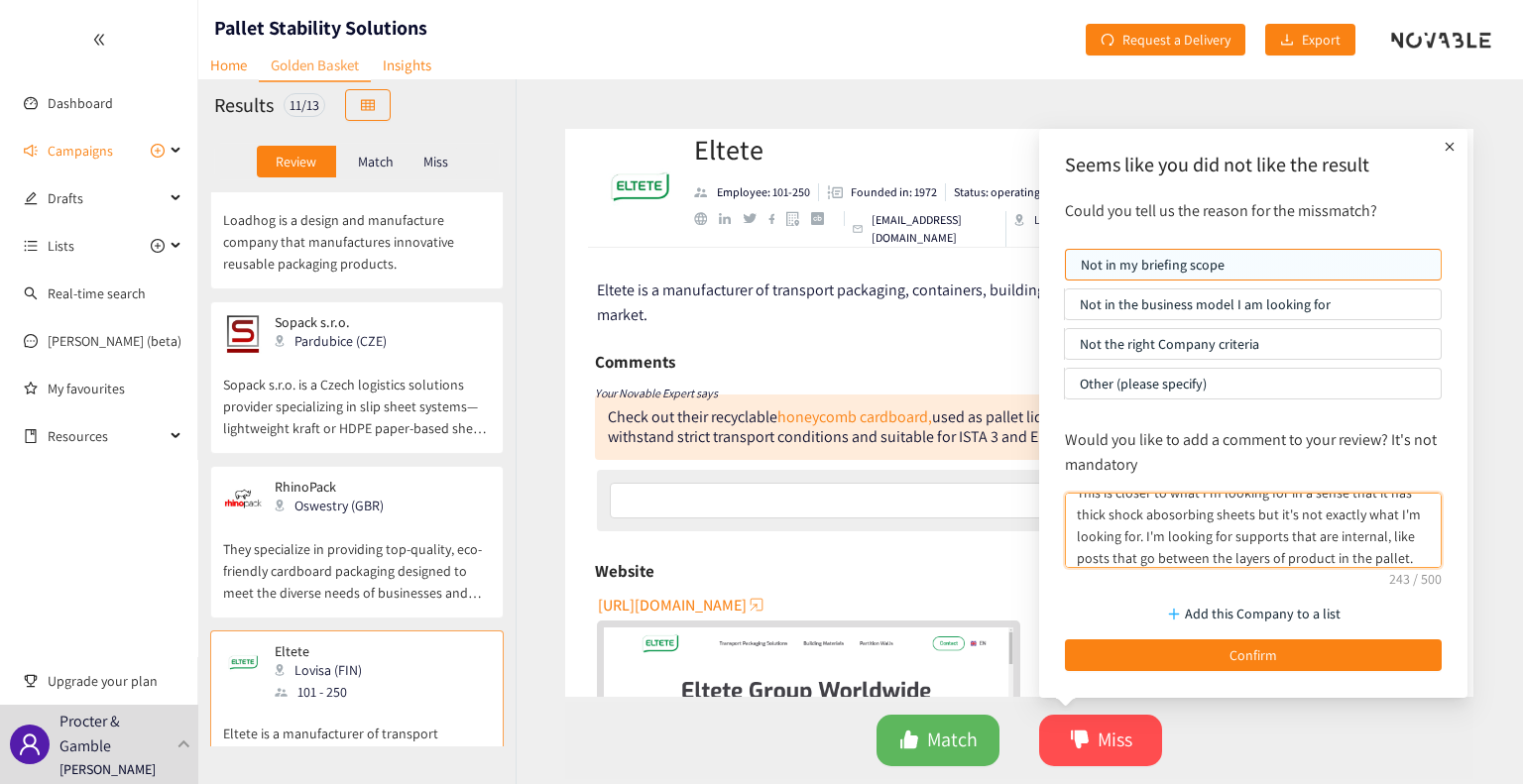 scroll, scrollTop: 0, scrollLeft: 0, axis: both 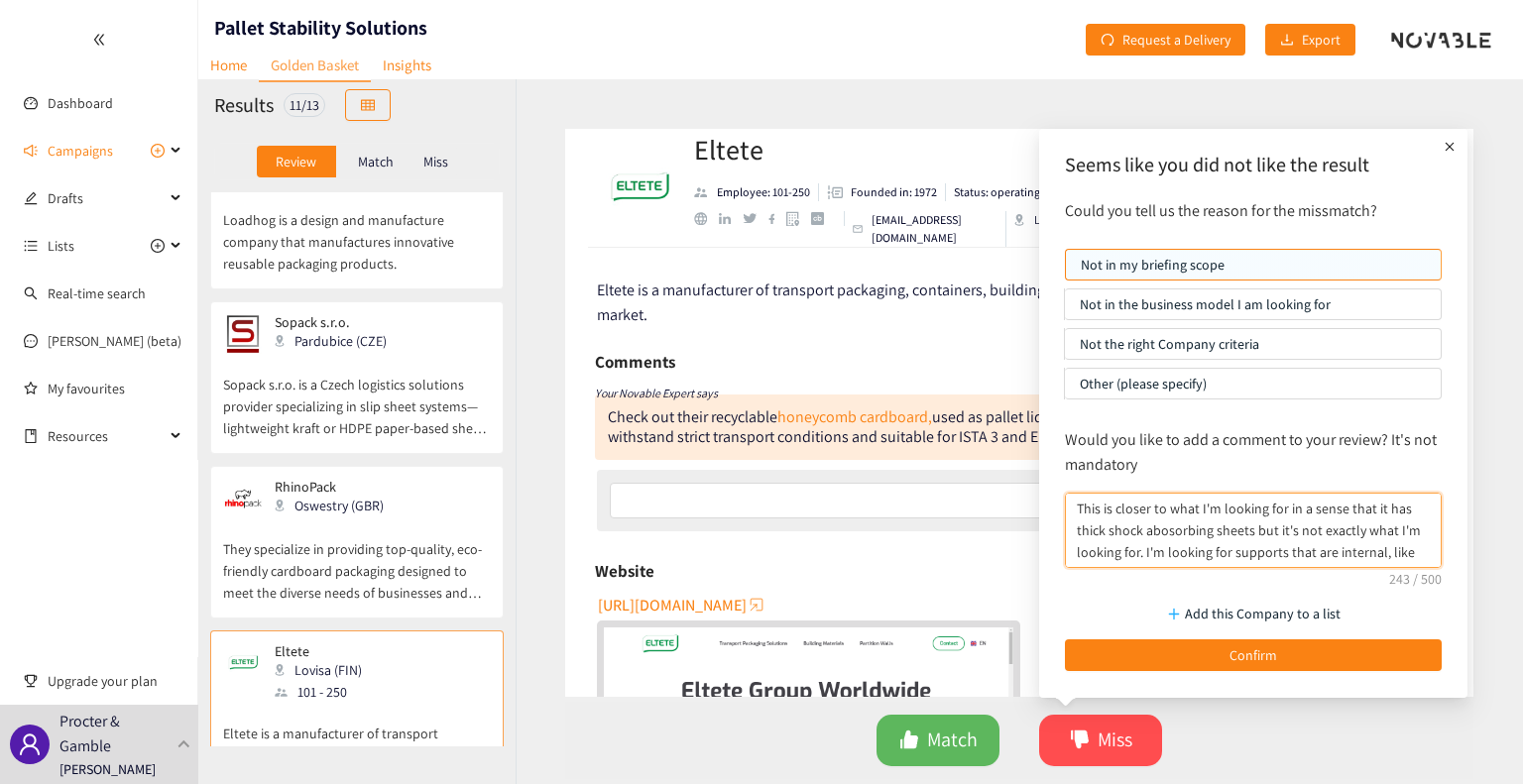 click on "This is closer to what I'm looking for in a sense that it has thick shock abosorbing sheets but it's not exactly what I'm looking for. I'm looking for supports that are internal, like posts that go between the layers of product in the pallet." at bounding box center (1253, 530) 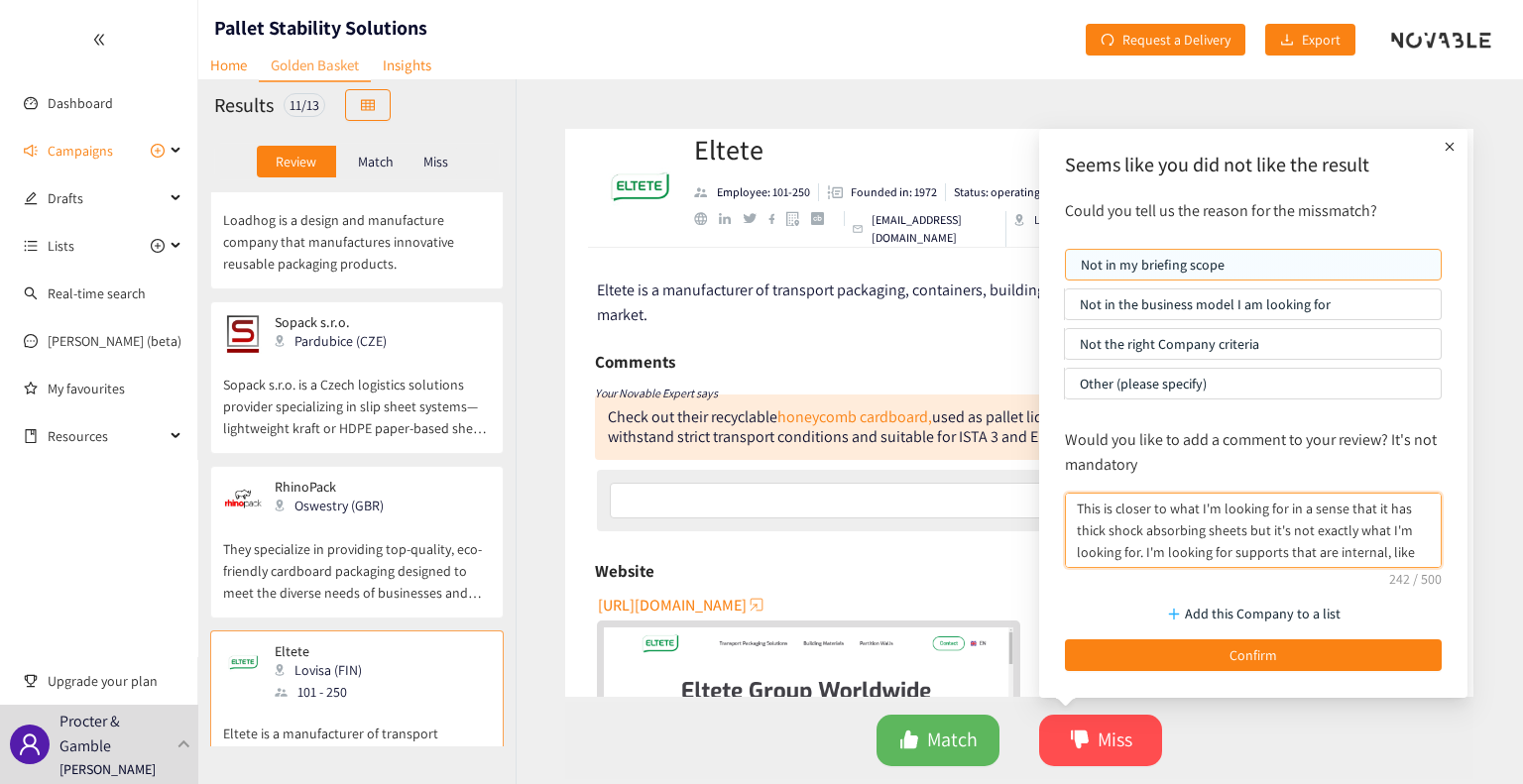 type on "This is closer to what I'm looking for in a sense that it has thick shock absorbing sheets but it's not exactly what I'm looking for. I'm looking for supports that are internal, like posts that go between the layers of product in the pallet." 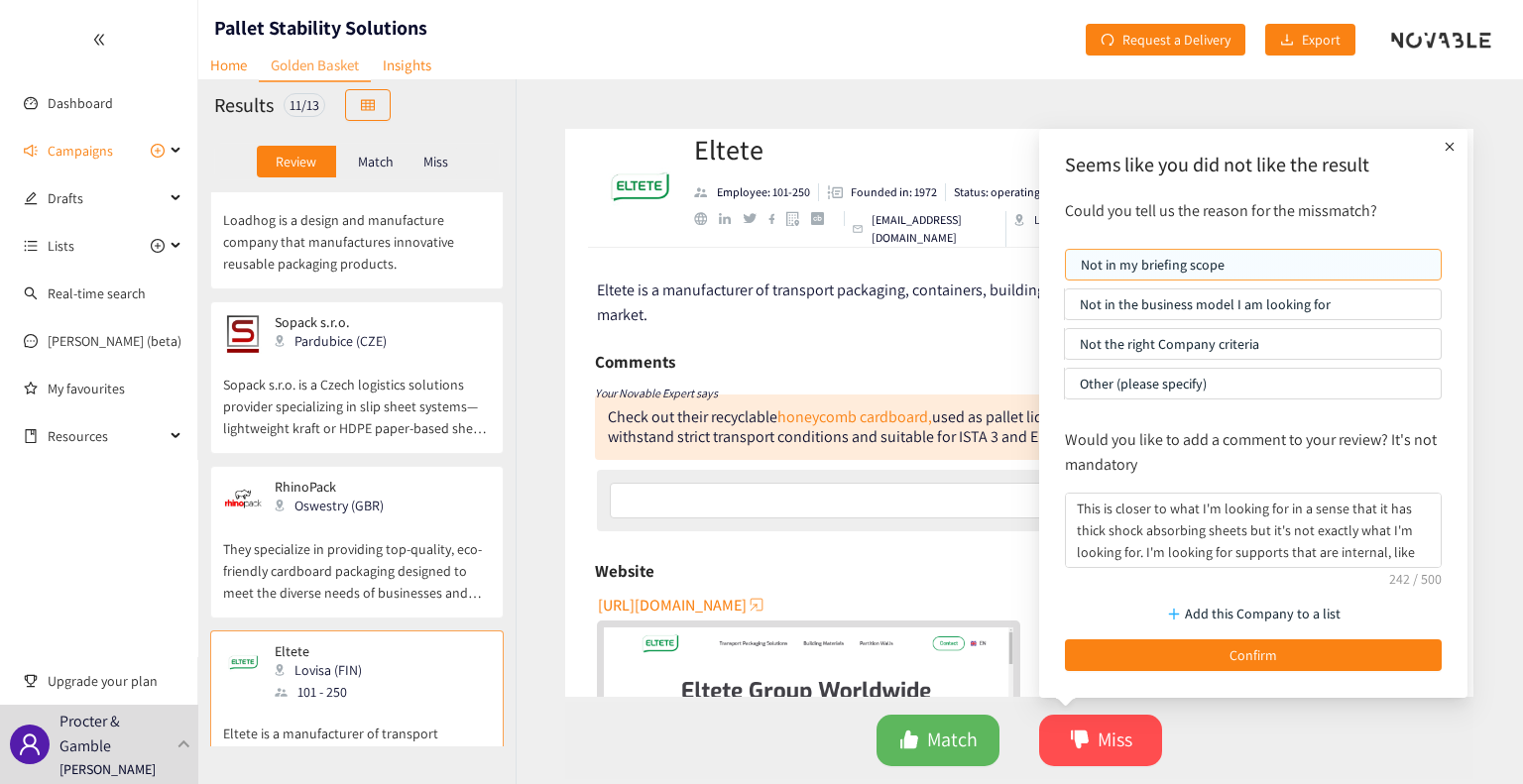click on "Not in my briefing scope" at bounding box center (1253, 265) 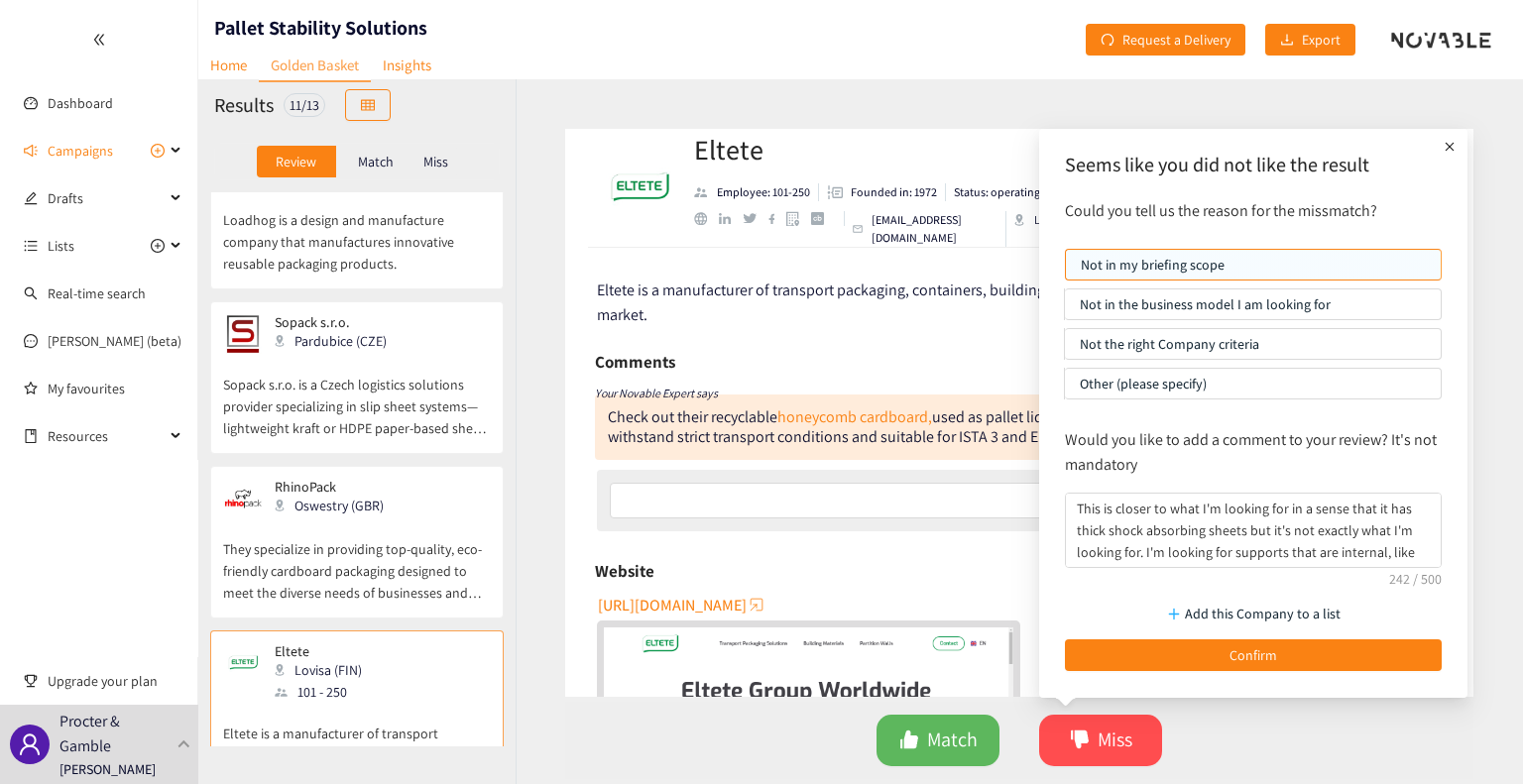 drag, startPoint x: 1176, startPoint y: 653, endPoint x: 1158, endPoint y: 634, distance: 26.172505 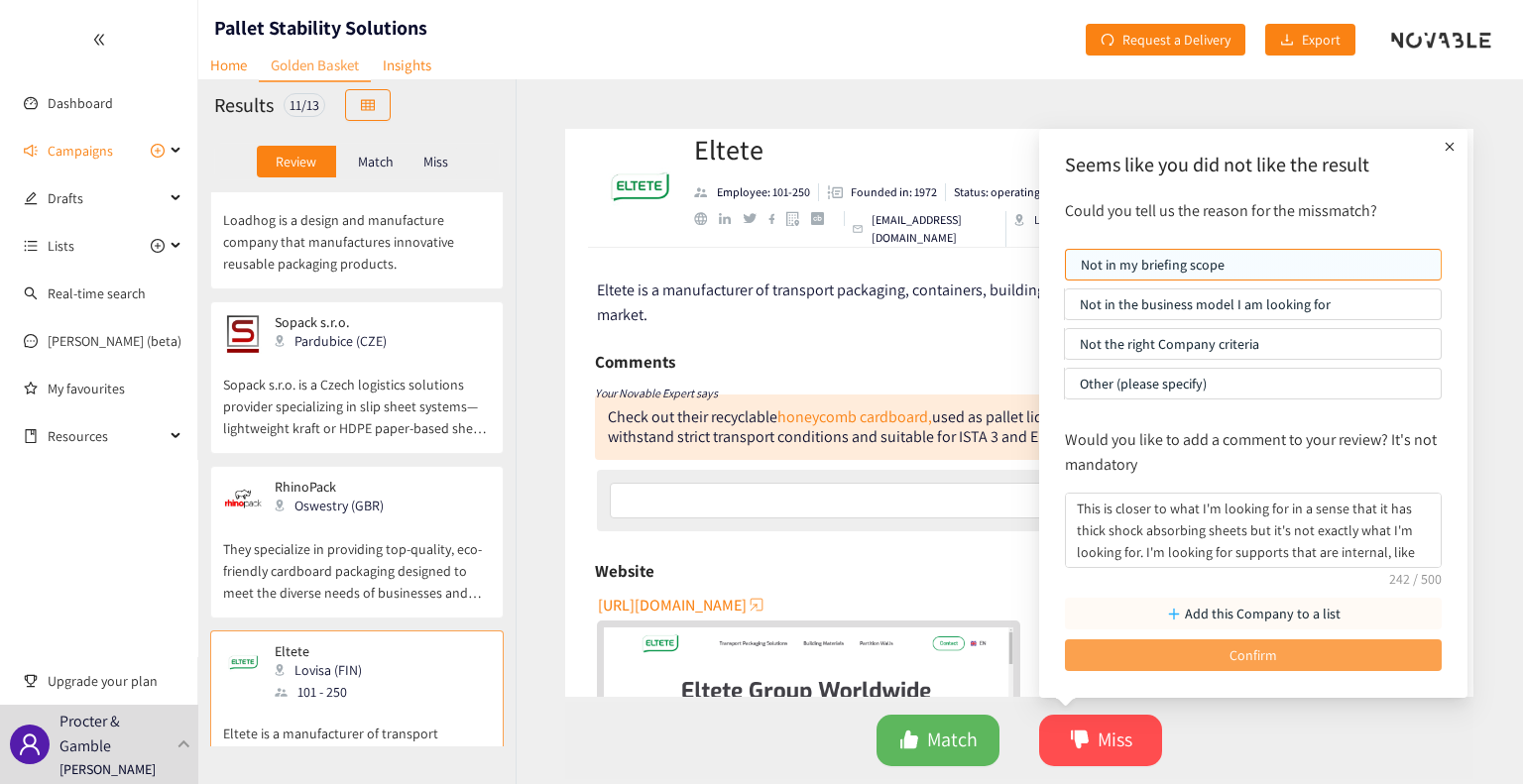 scroll, scrollTop: 1204, scrollLeft: 0, axis: vertical 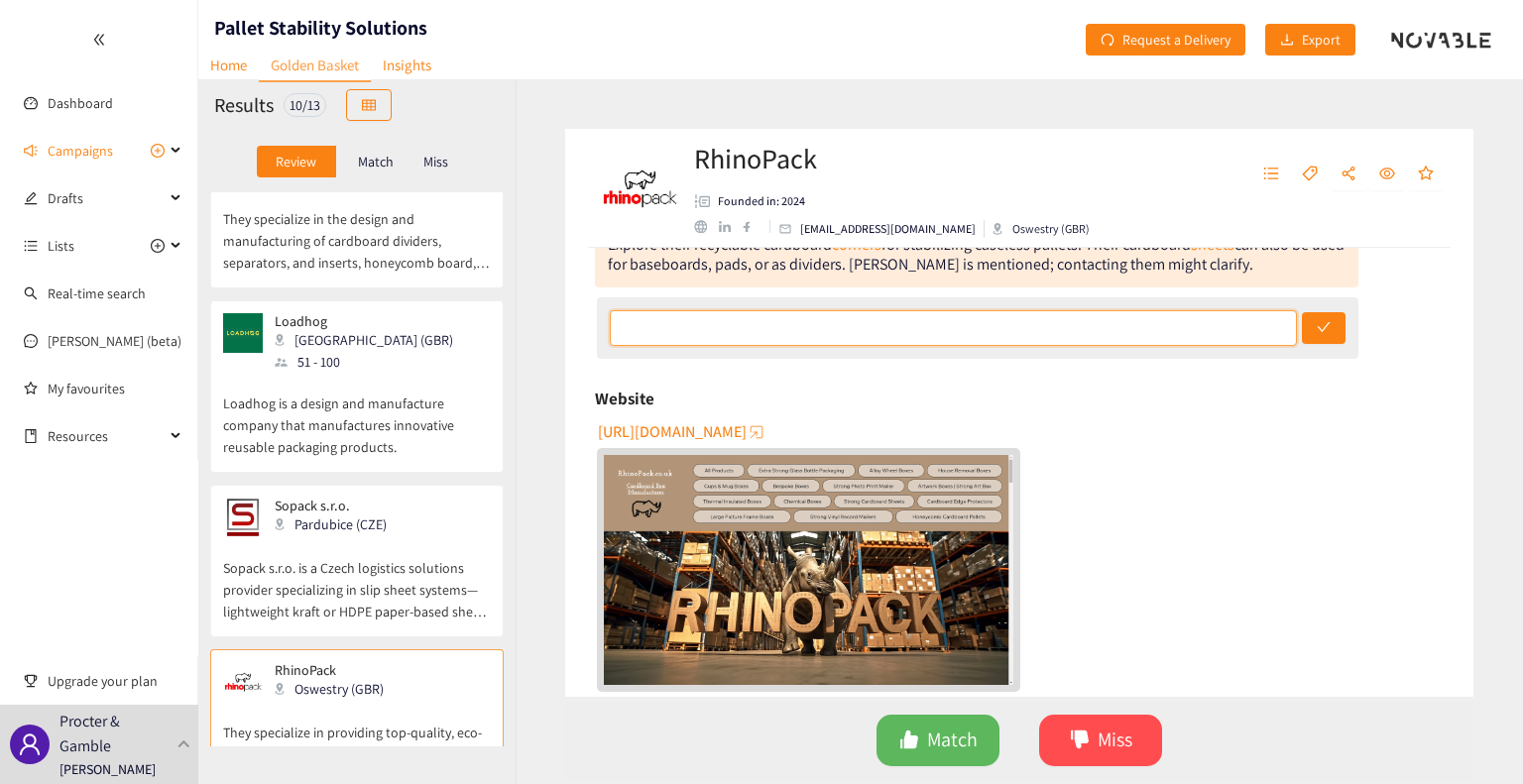 click at bounding box center [954, 328] 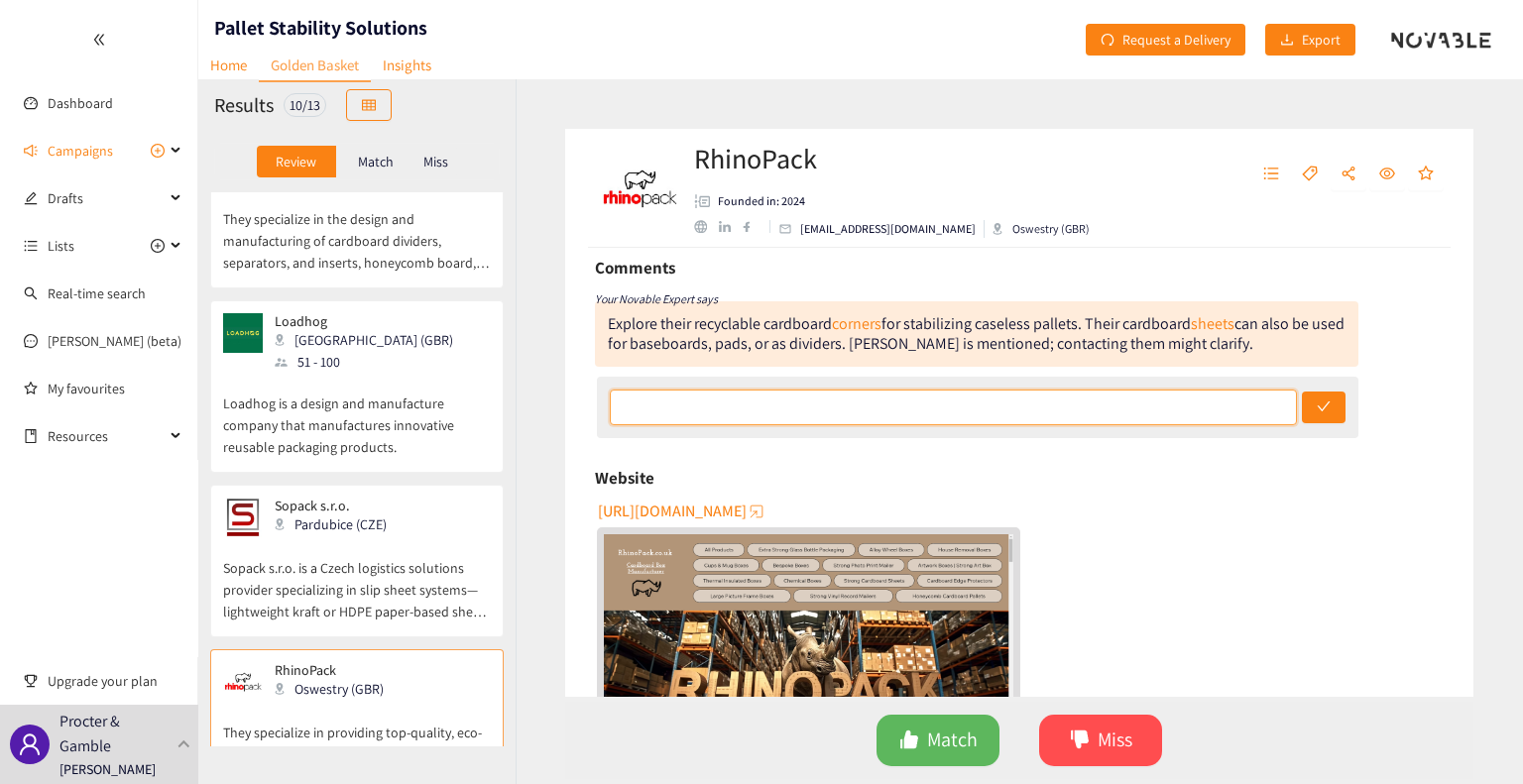 scroll, scrollTop: 99, scrollLeft: 0, axis: vertical 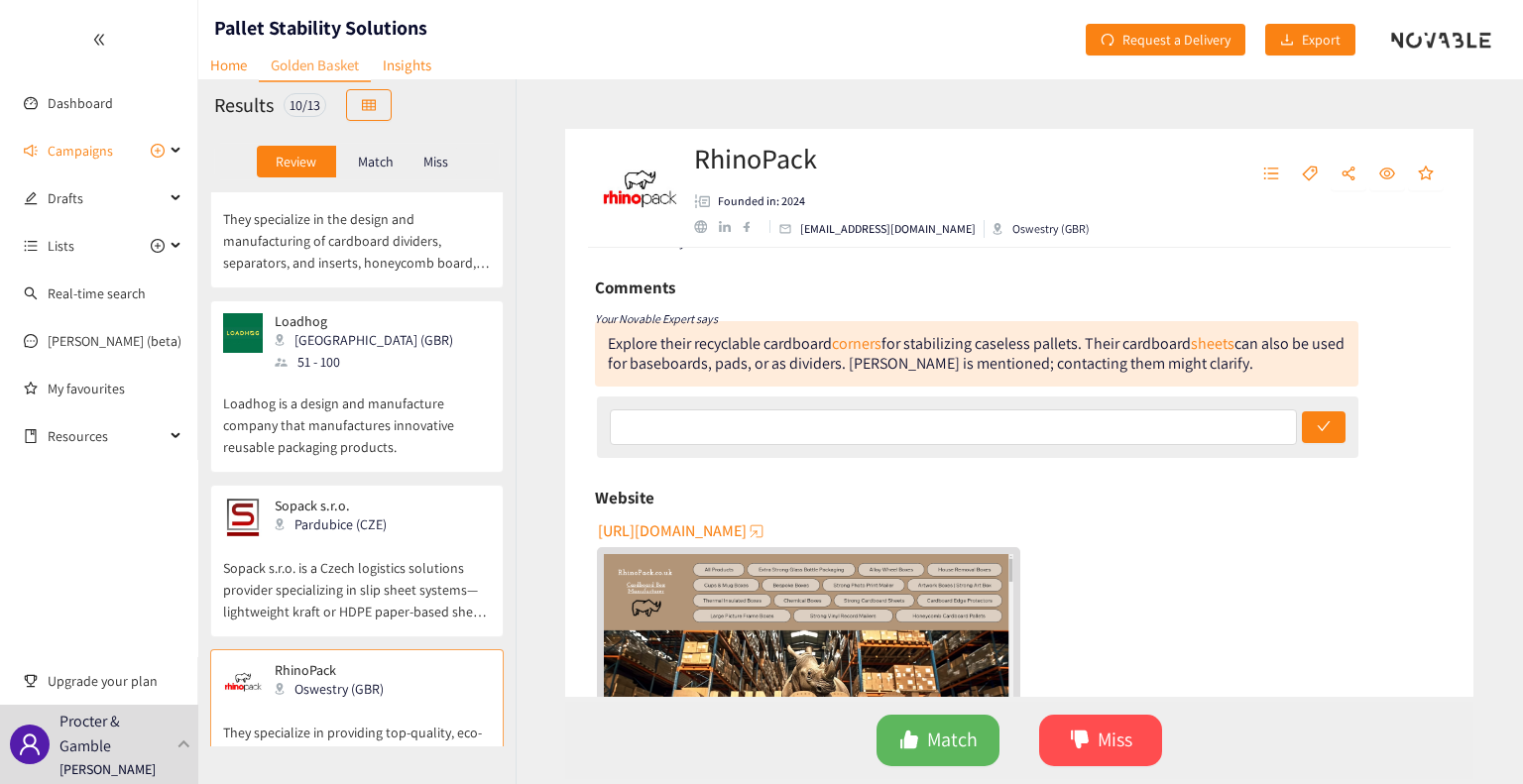 click on "Comments Your Novable Expert says Explore their recyclable cardboard  corners  for stabilizing caseless pallets. Their cardboard  sheets  can also be used for baseboards, pads, or as dividers. ISTA is mentioned; contacting them might clarify." at bounding box center (977, 367) 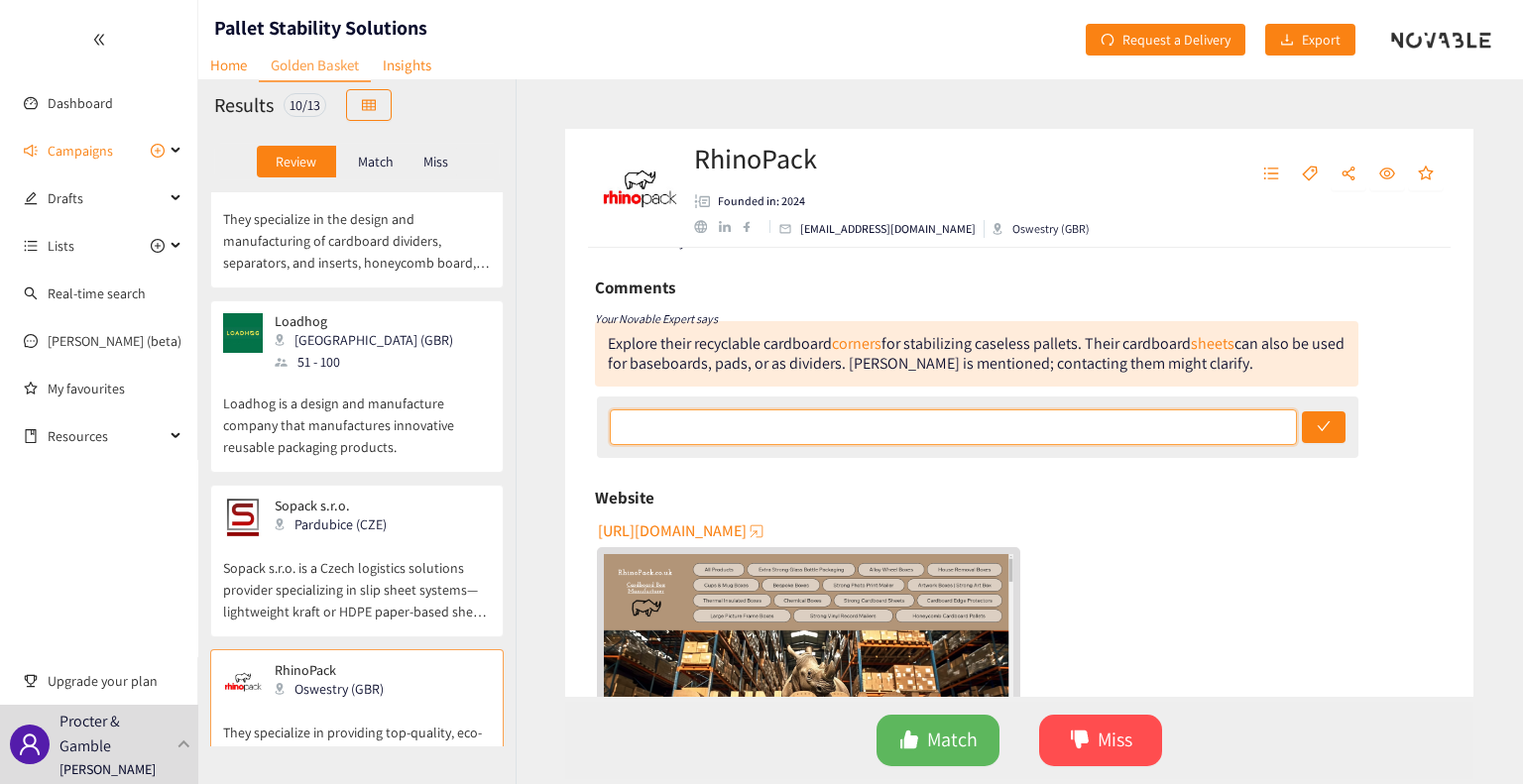 click at bounding box center [954, 427] 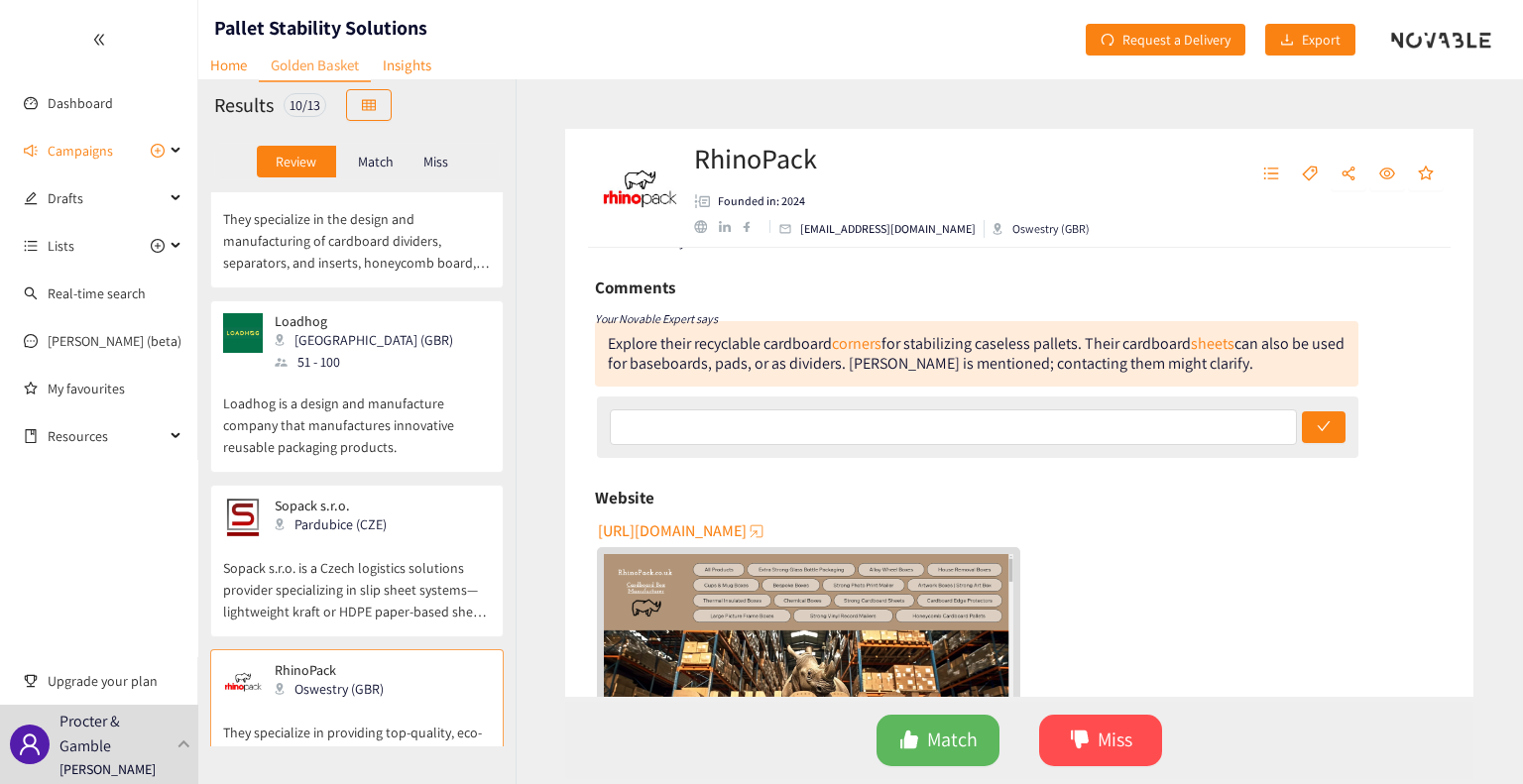 click at bounding box center (808, 669) 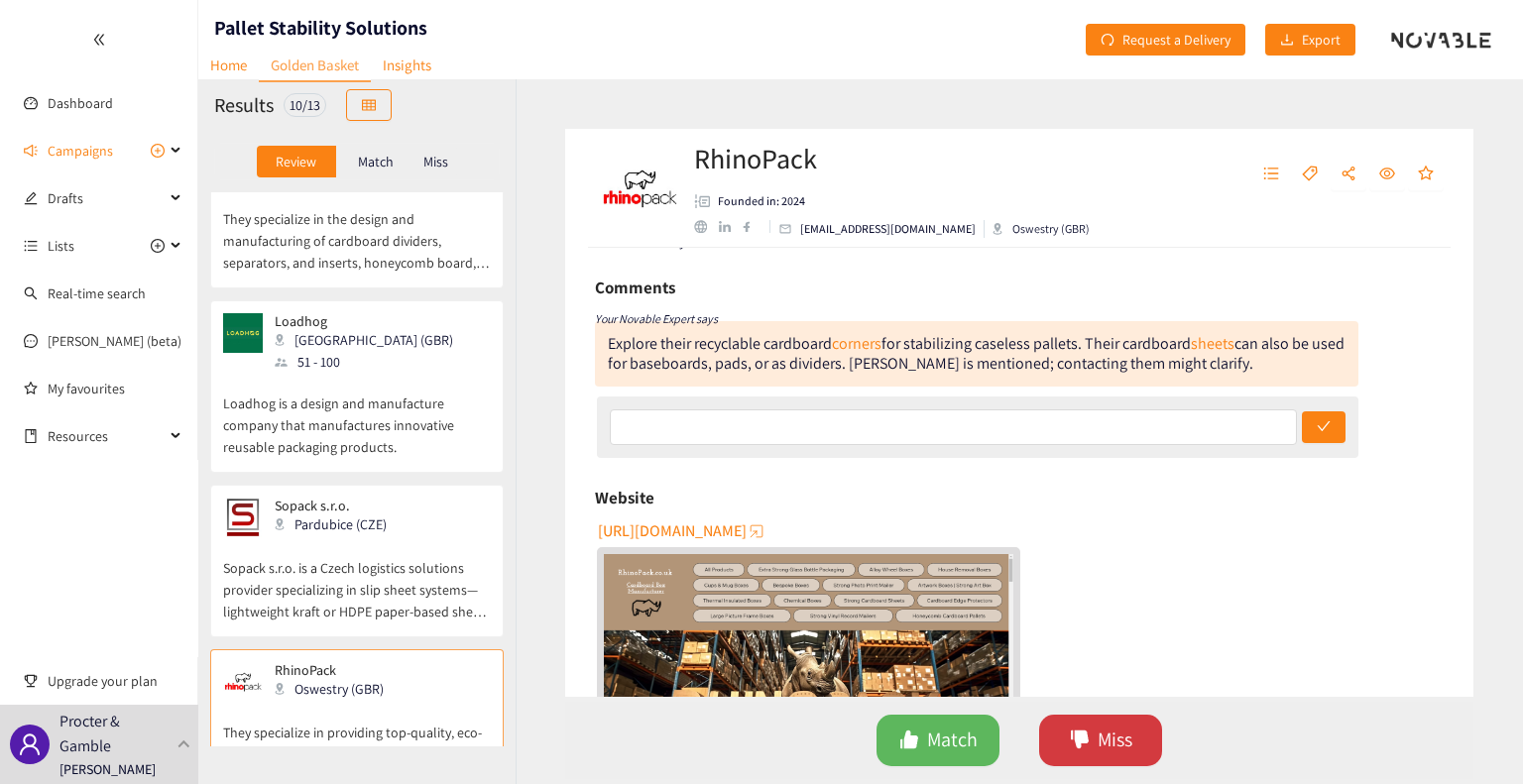 click on "Miss" at bounding box center (1114, 739) 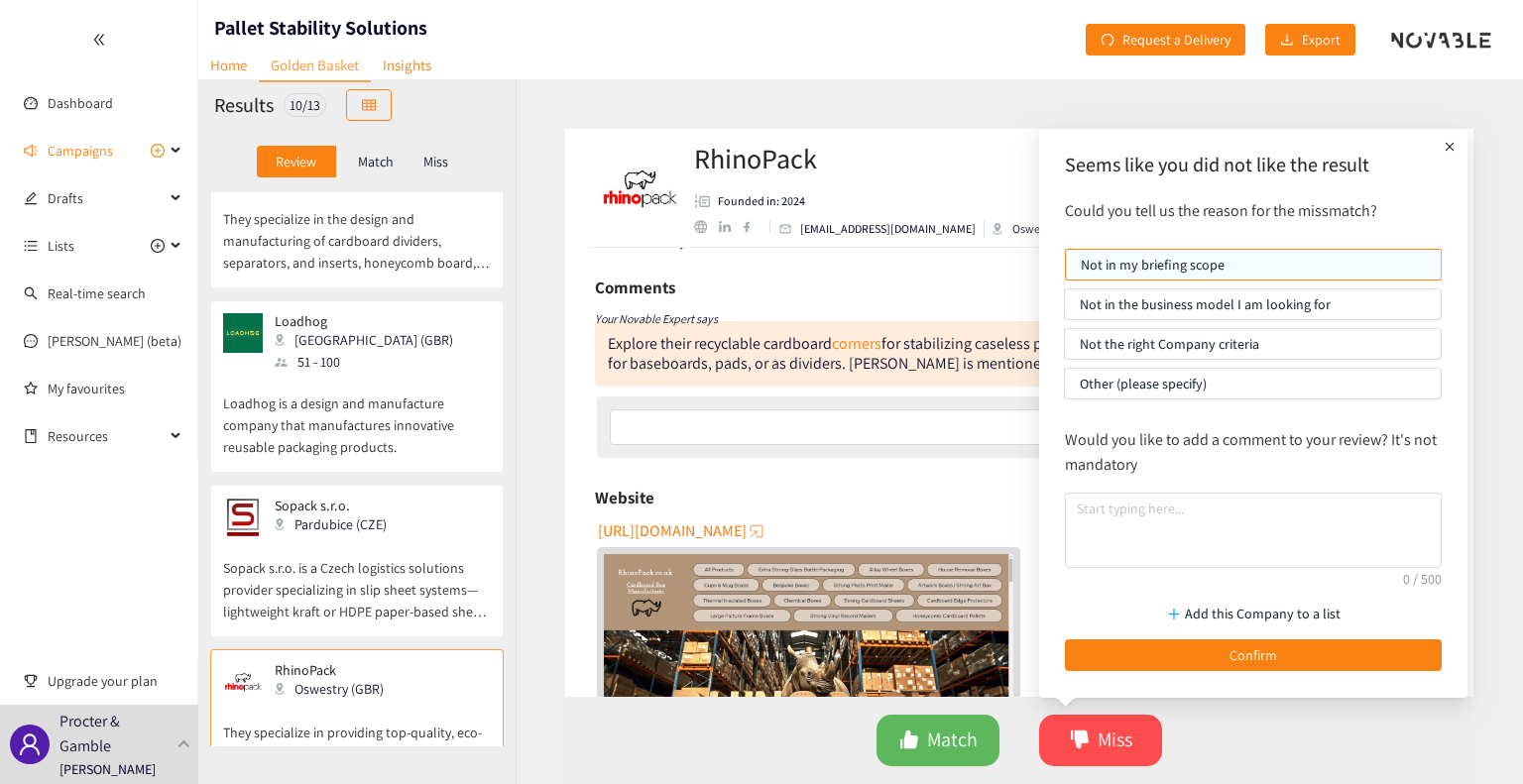 click on "Would you like to add a comment to your review? It's not mandatory" at bounding box center [1253, 498] 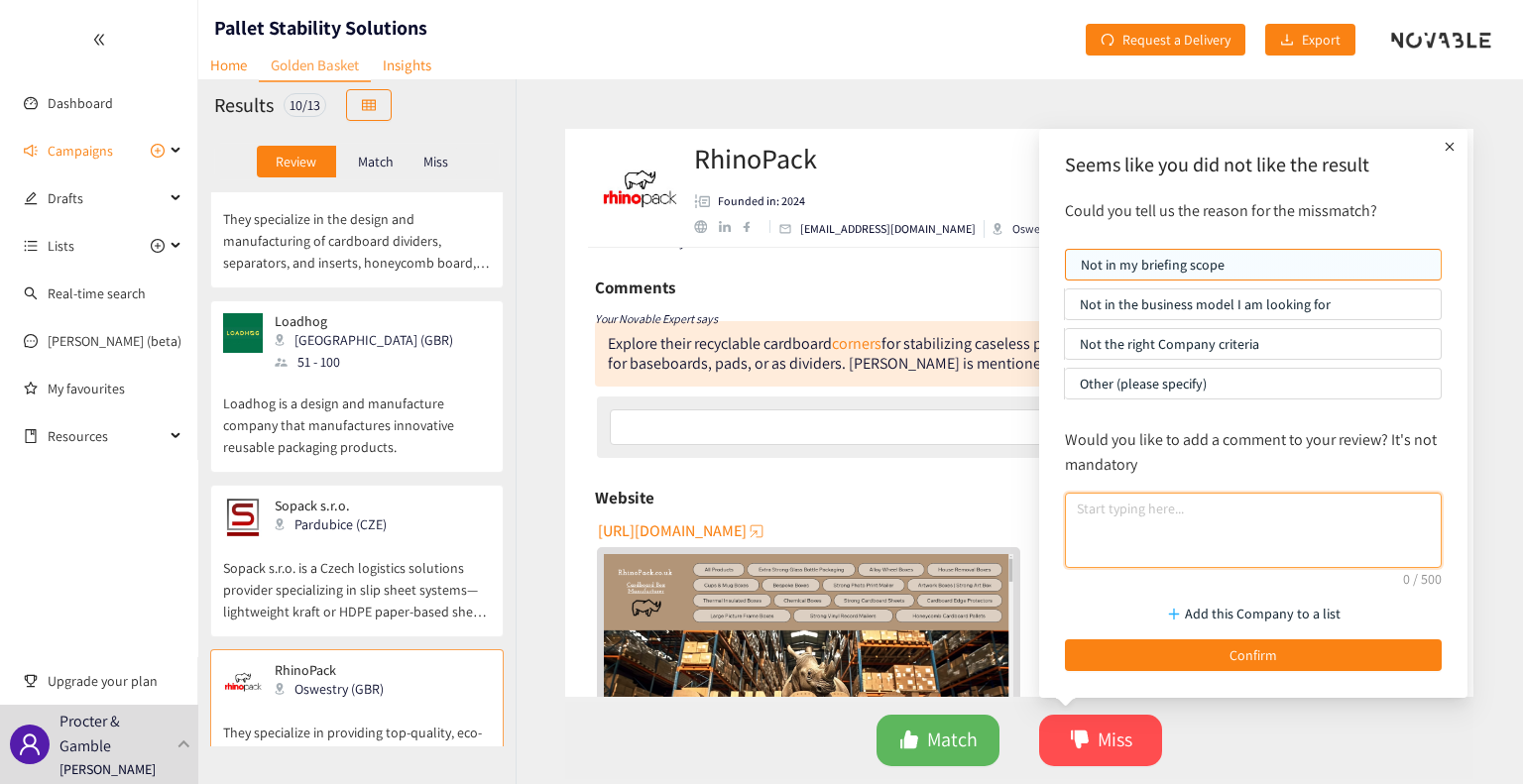 click at bounding box center (1253, 530) 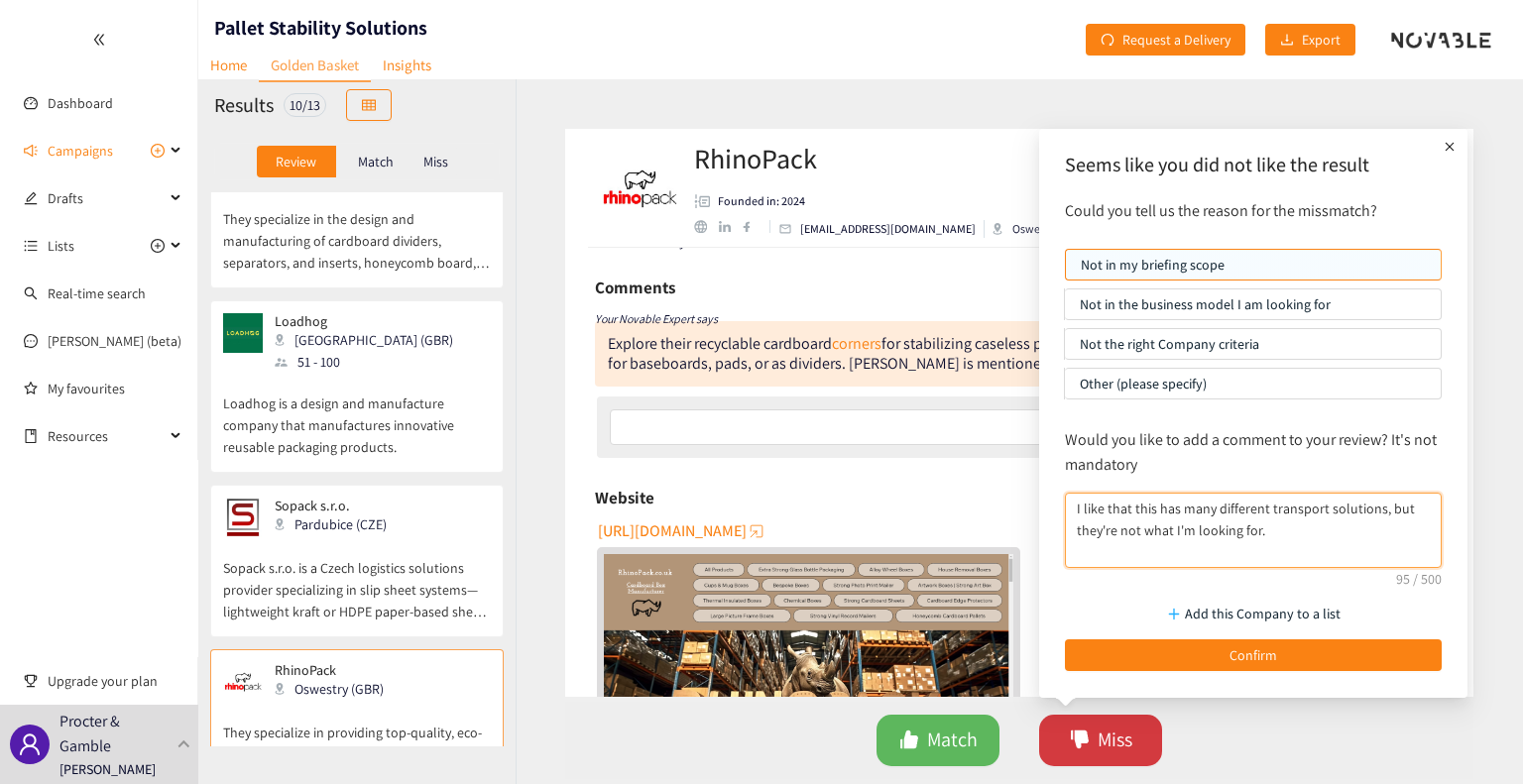 type on "I like that this has many different transport solutions, but they're not what I'm looking for." 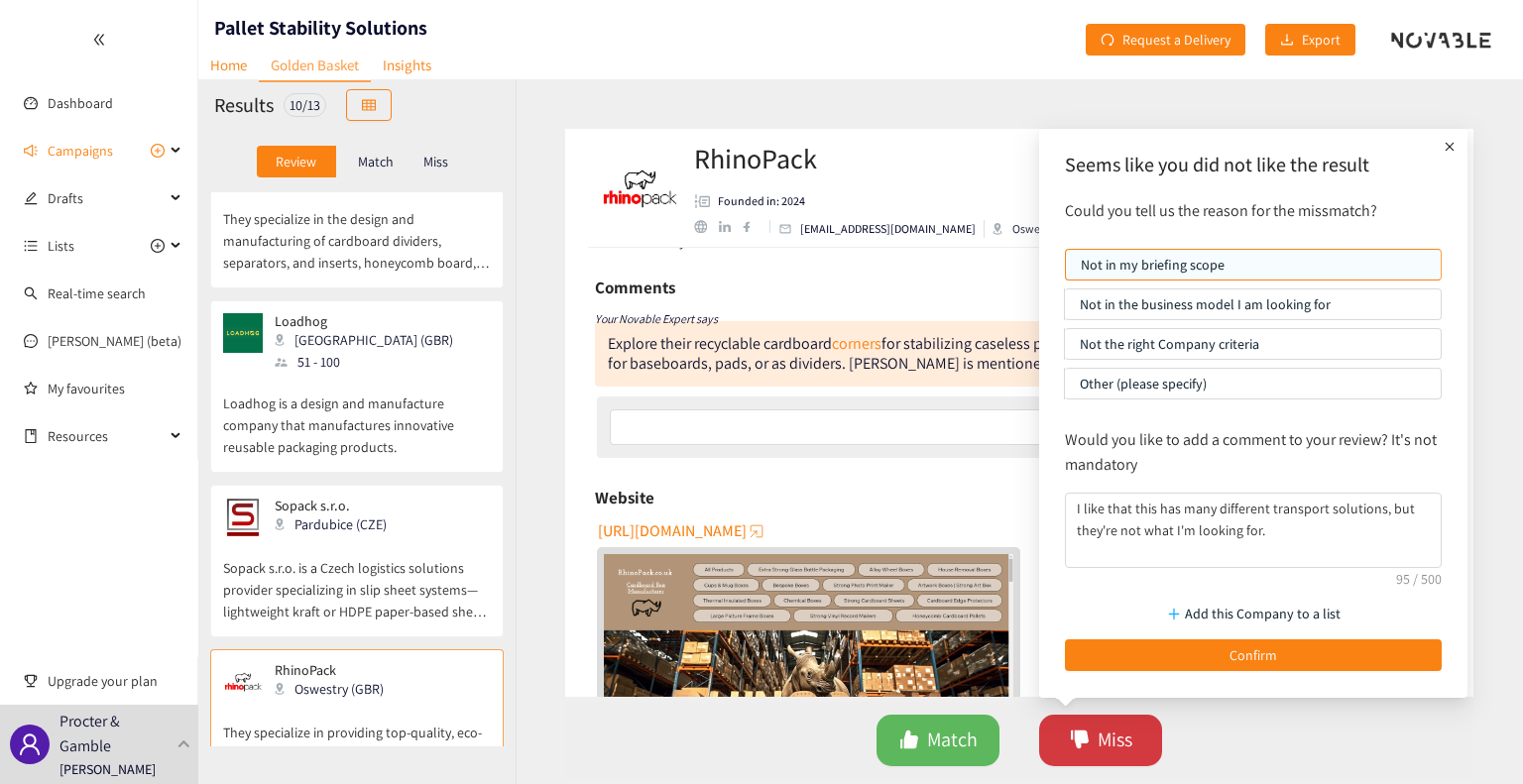 click on "Miss" at bounding box center (1101, 740) 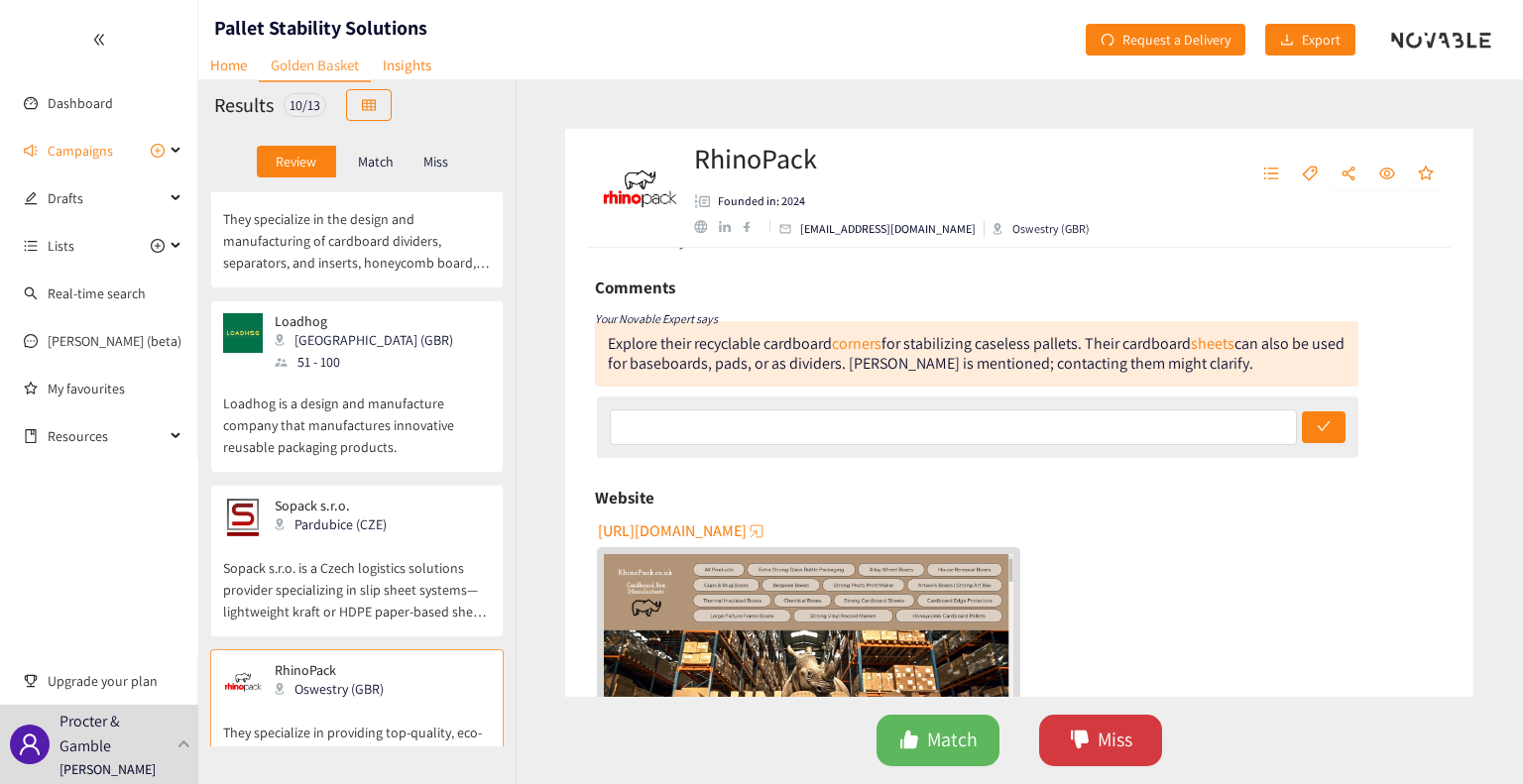 click on "Miss" at bounding box center (1101, 740) 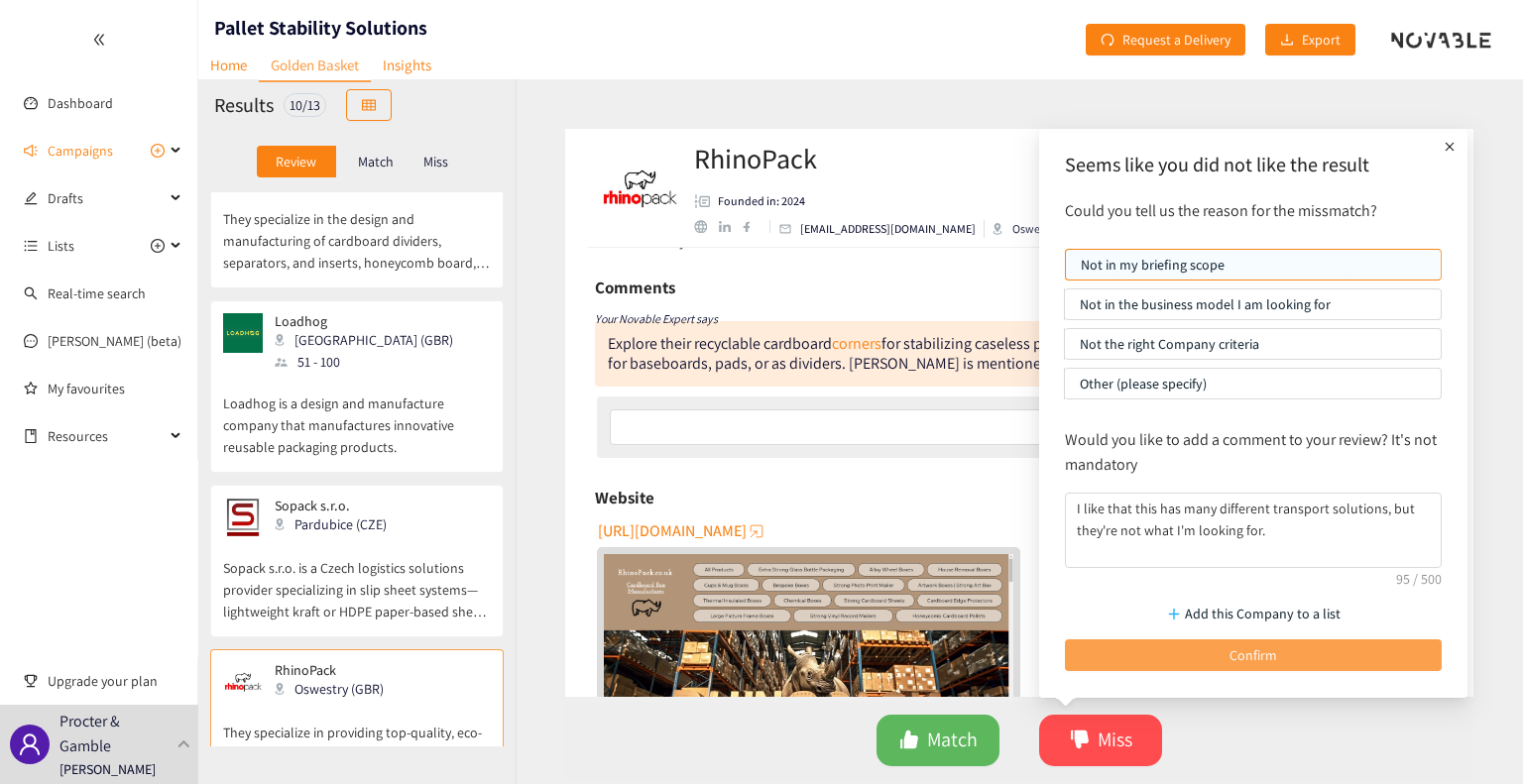 click on "Confirm" at bounding box center [1253, 655] 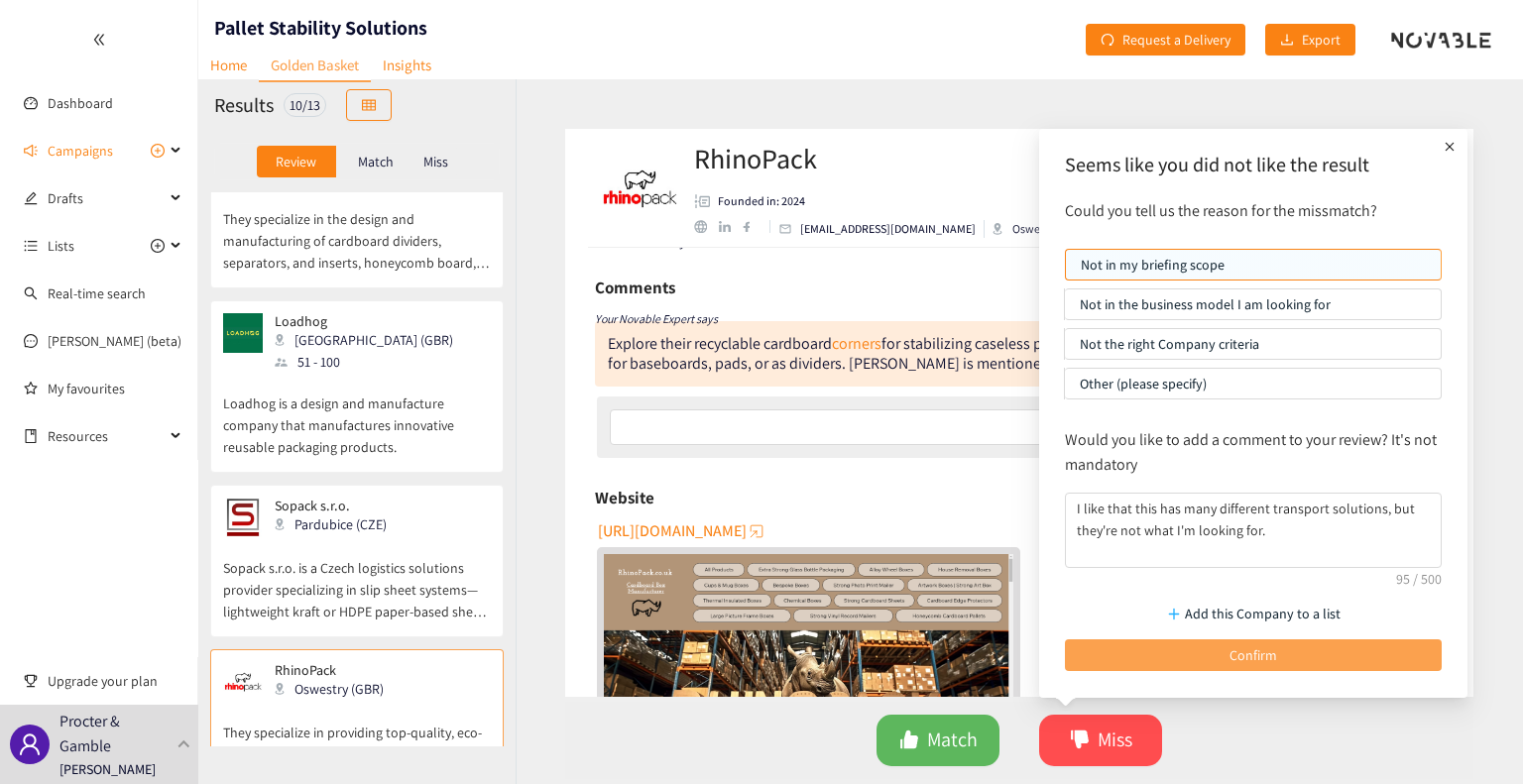 scroll, scrollTop: 1040, scrollLeft: 0, axis: vertical 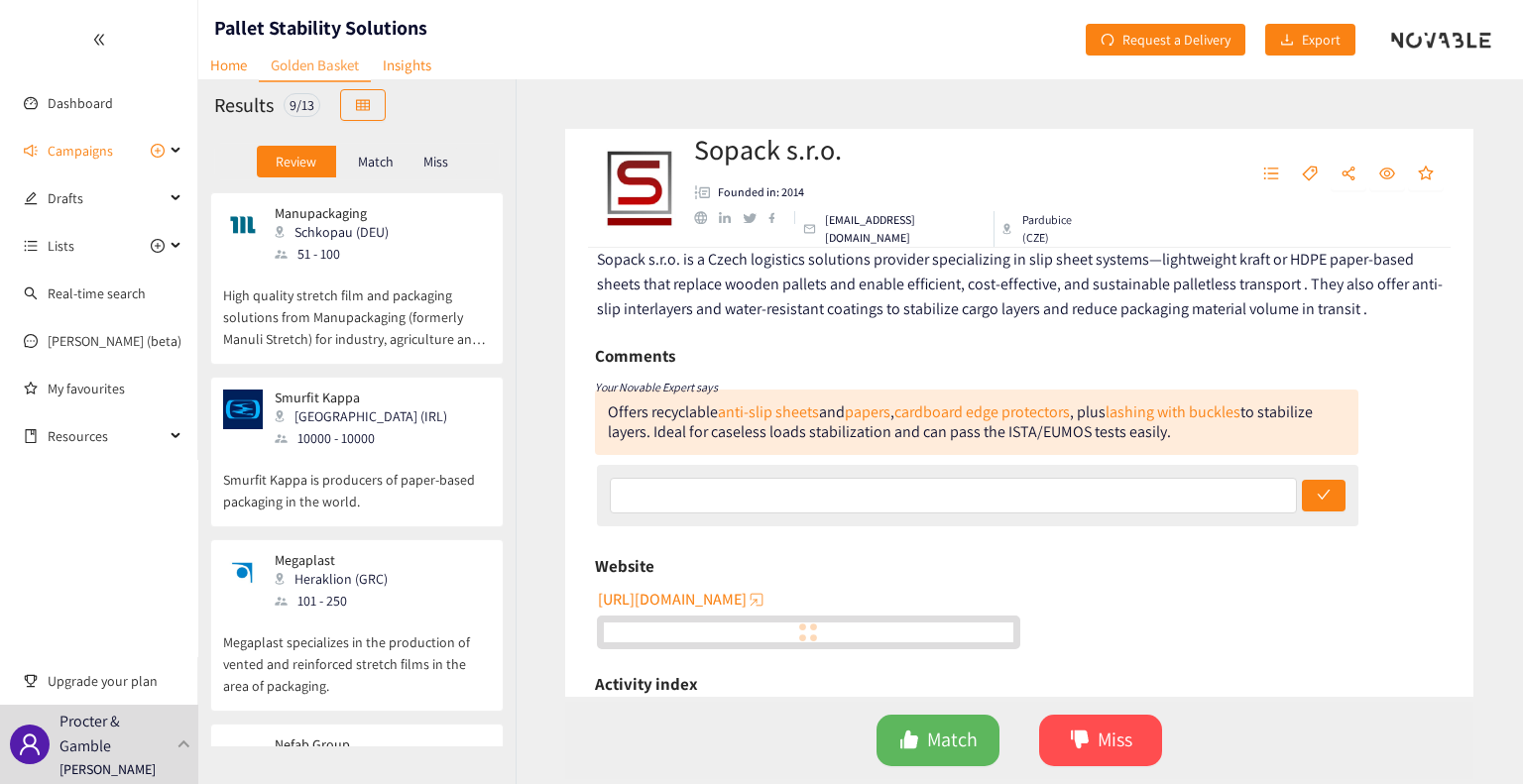 click on "High quality stretch film and packaging solutions from Manupackaging (formerly Manuli Stretch) for industry, agriculture and trade  Contact us now!" at bounding box center [357, 307] 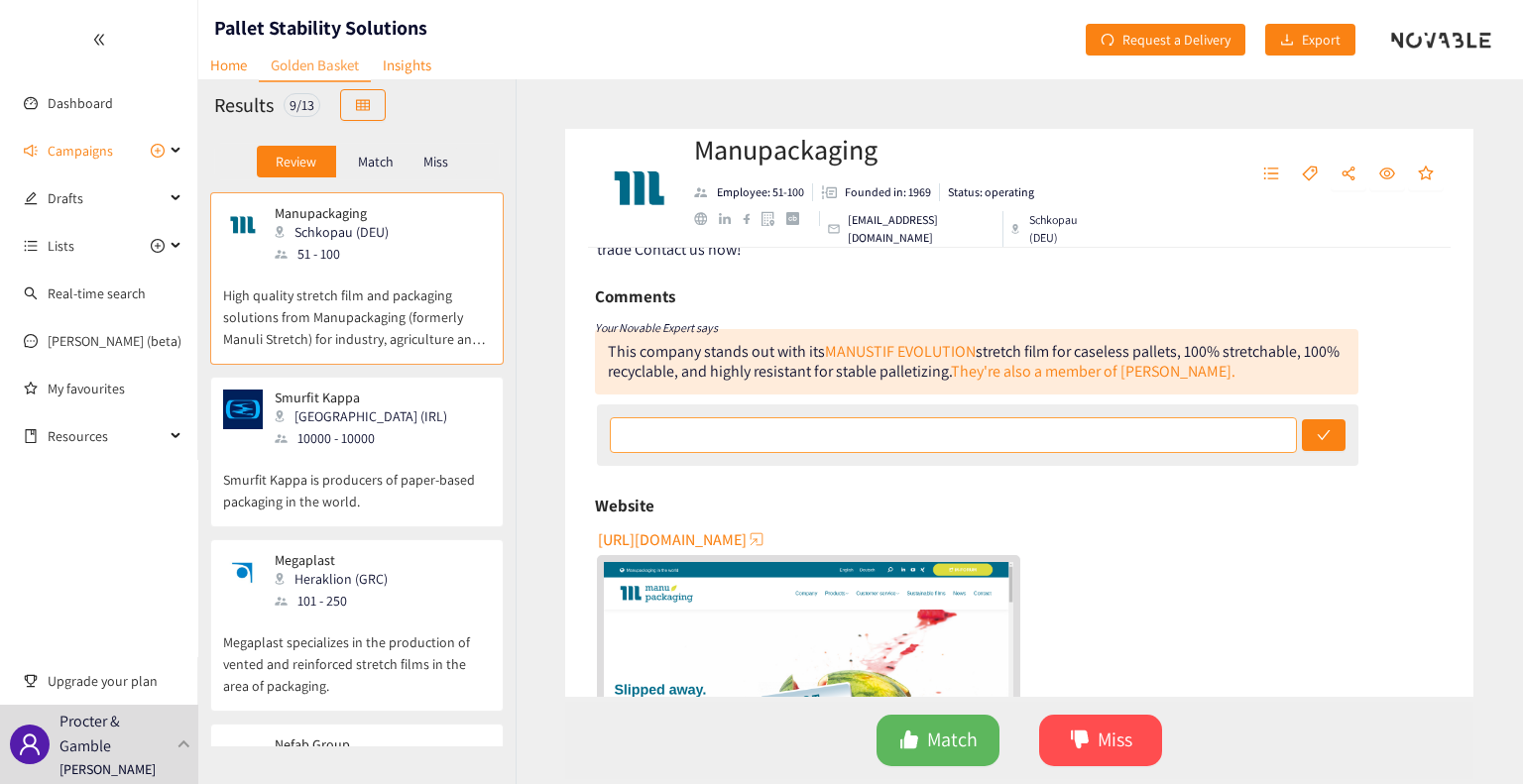 scroll, scrollTop: 0, scrollLeft: 0, axis: both 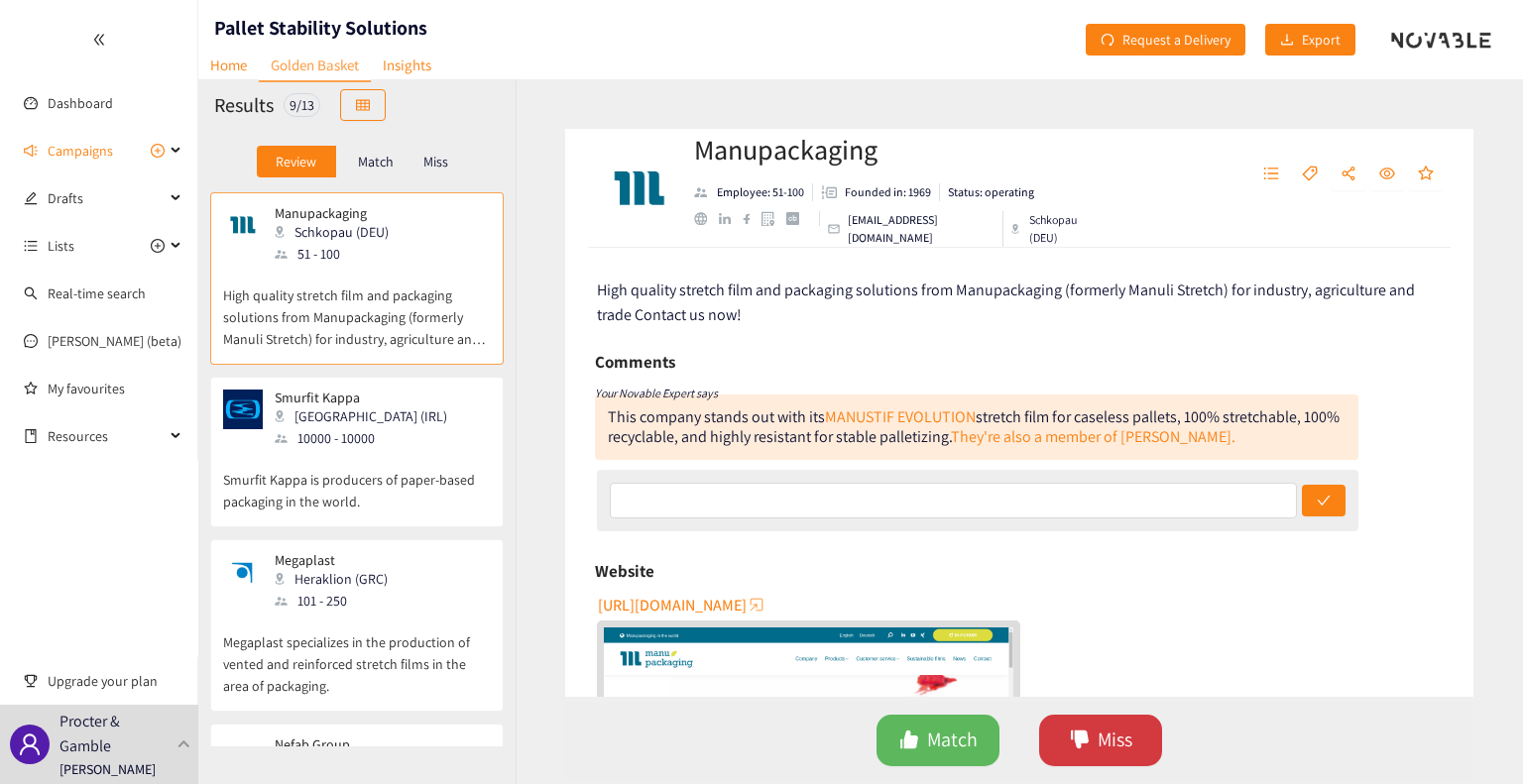 click on "Miss" at bounding box center [1114, 739] 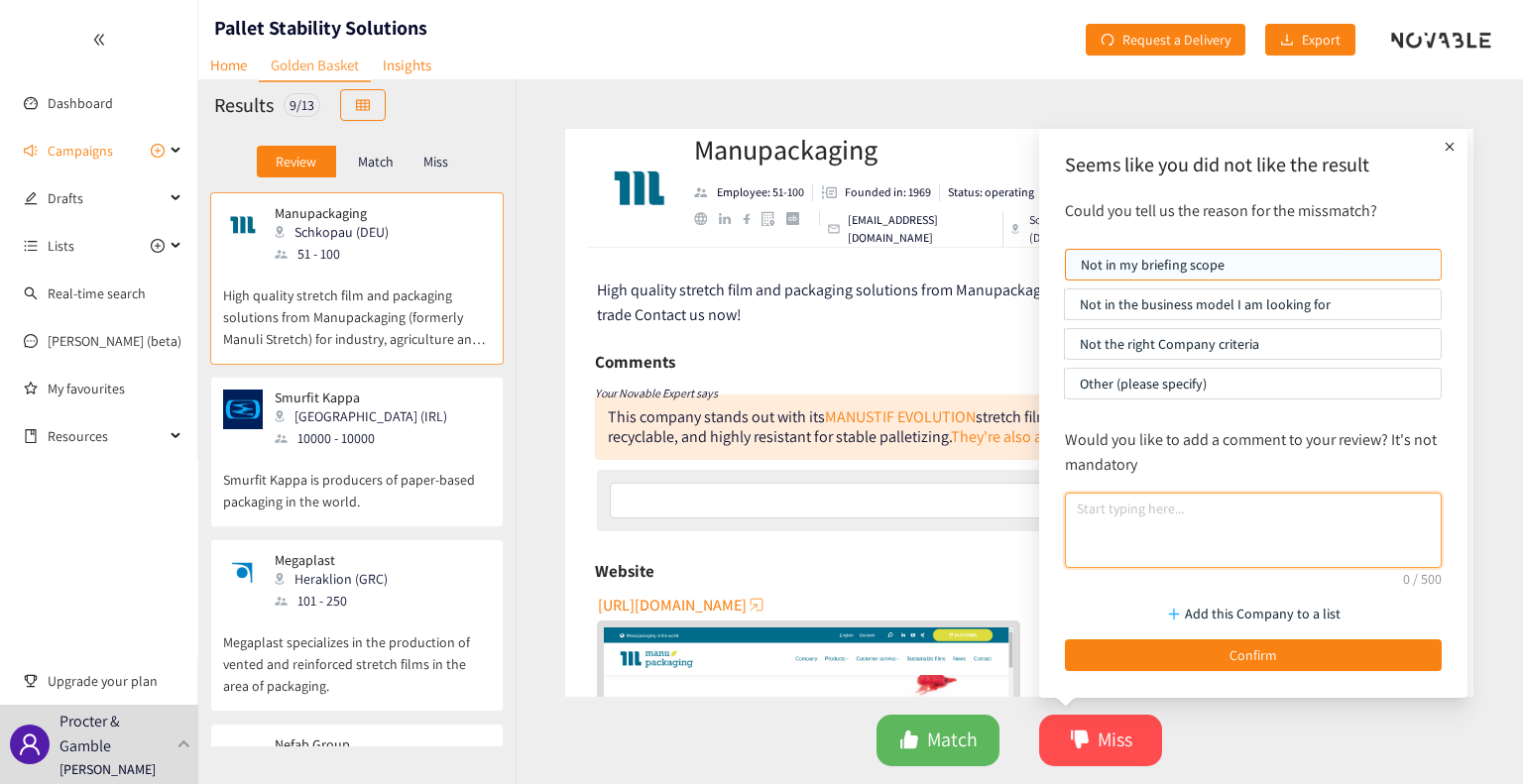 drag, startPoint x: 1174, startPoint y: 526, endPoint x: 1182, endPoint y: 514, distance: 14.422205 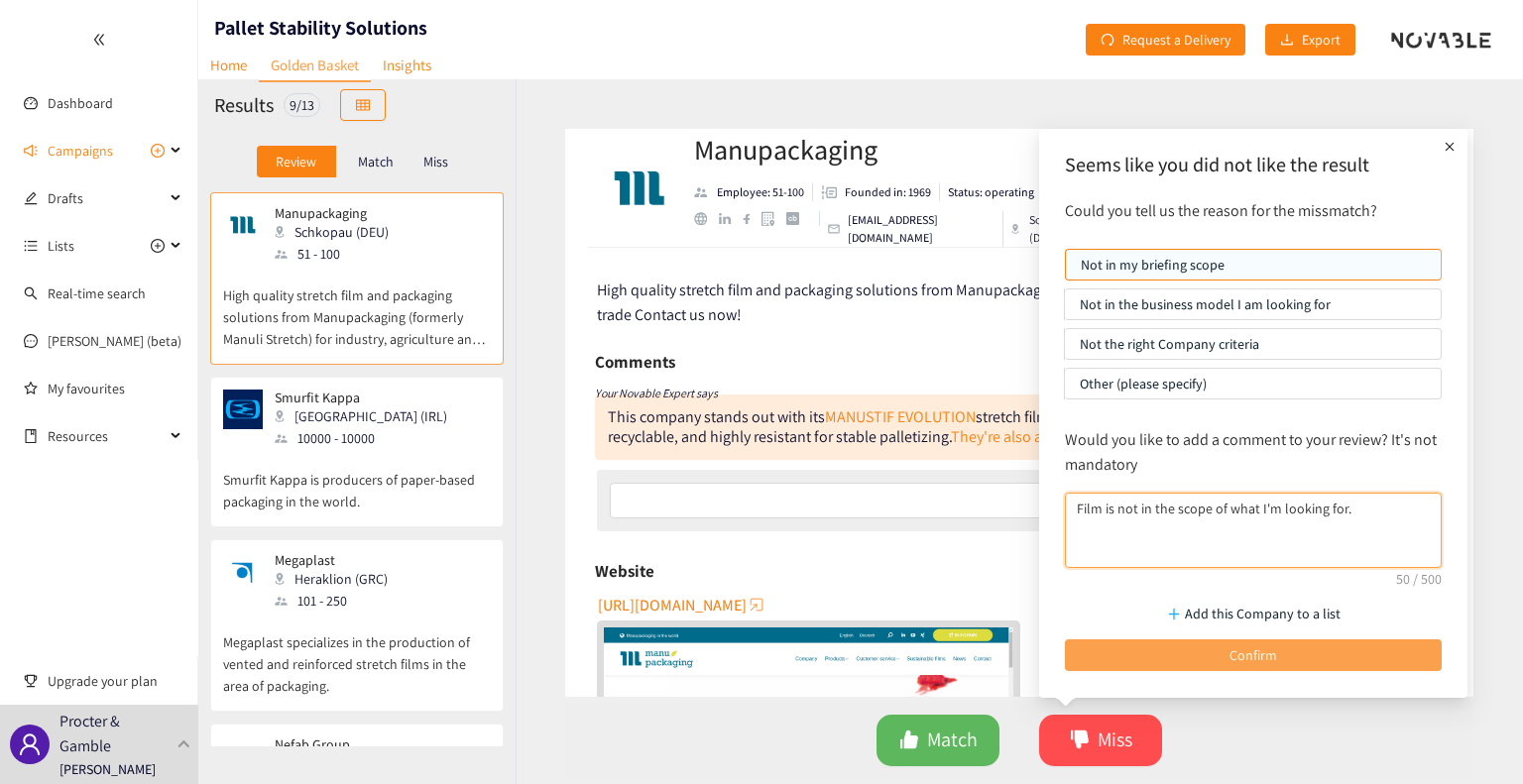 type on "Film is not in the scope of what I'm looking for." 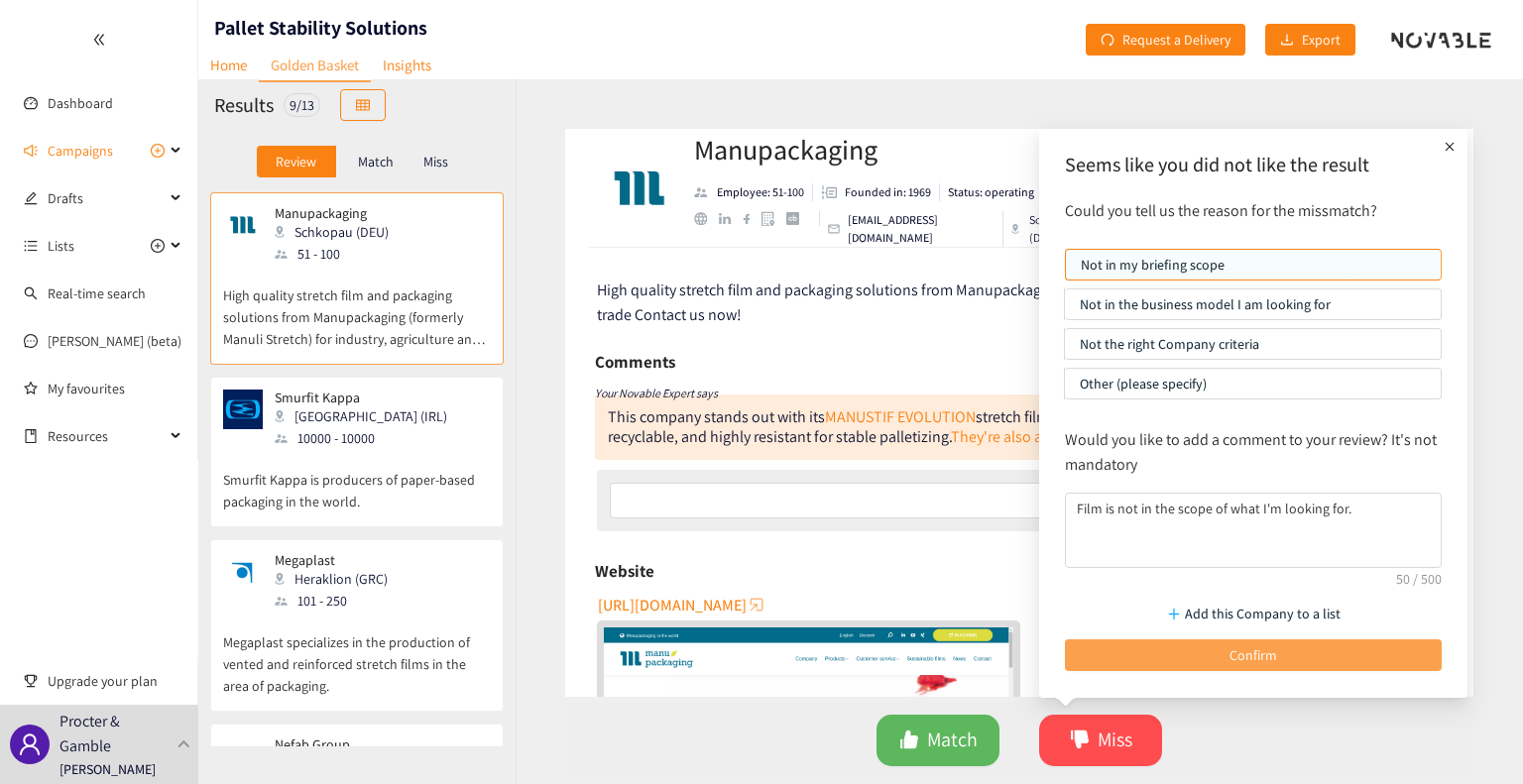 click on "Confirm" at bounding box center (1253, 655) 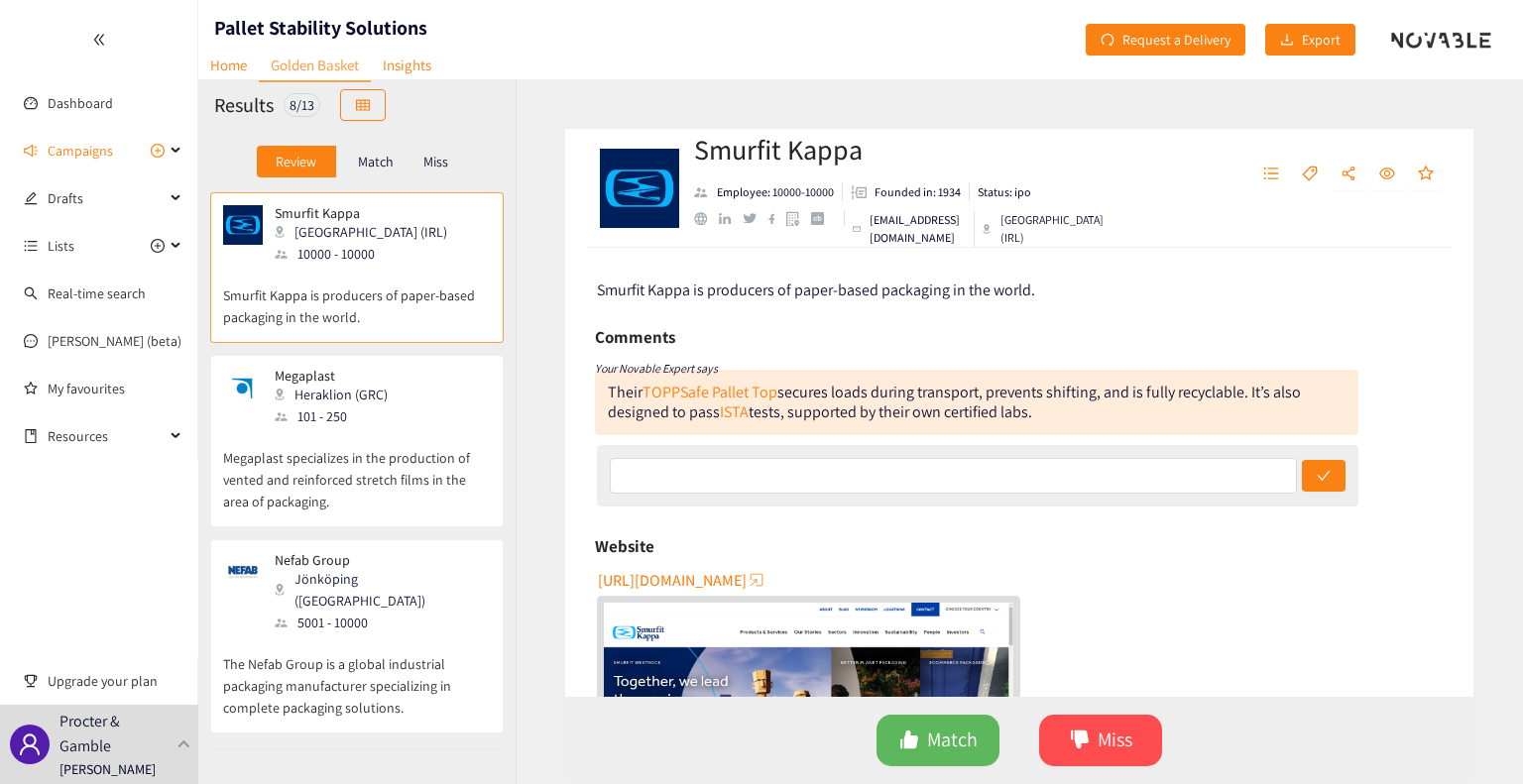 click on "Megaplast specializes in the production of vented and reinforced stretch films in the area of packaging." at bounding box center [357, 470] 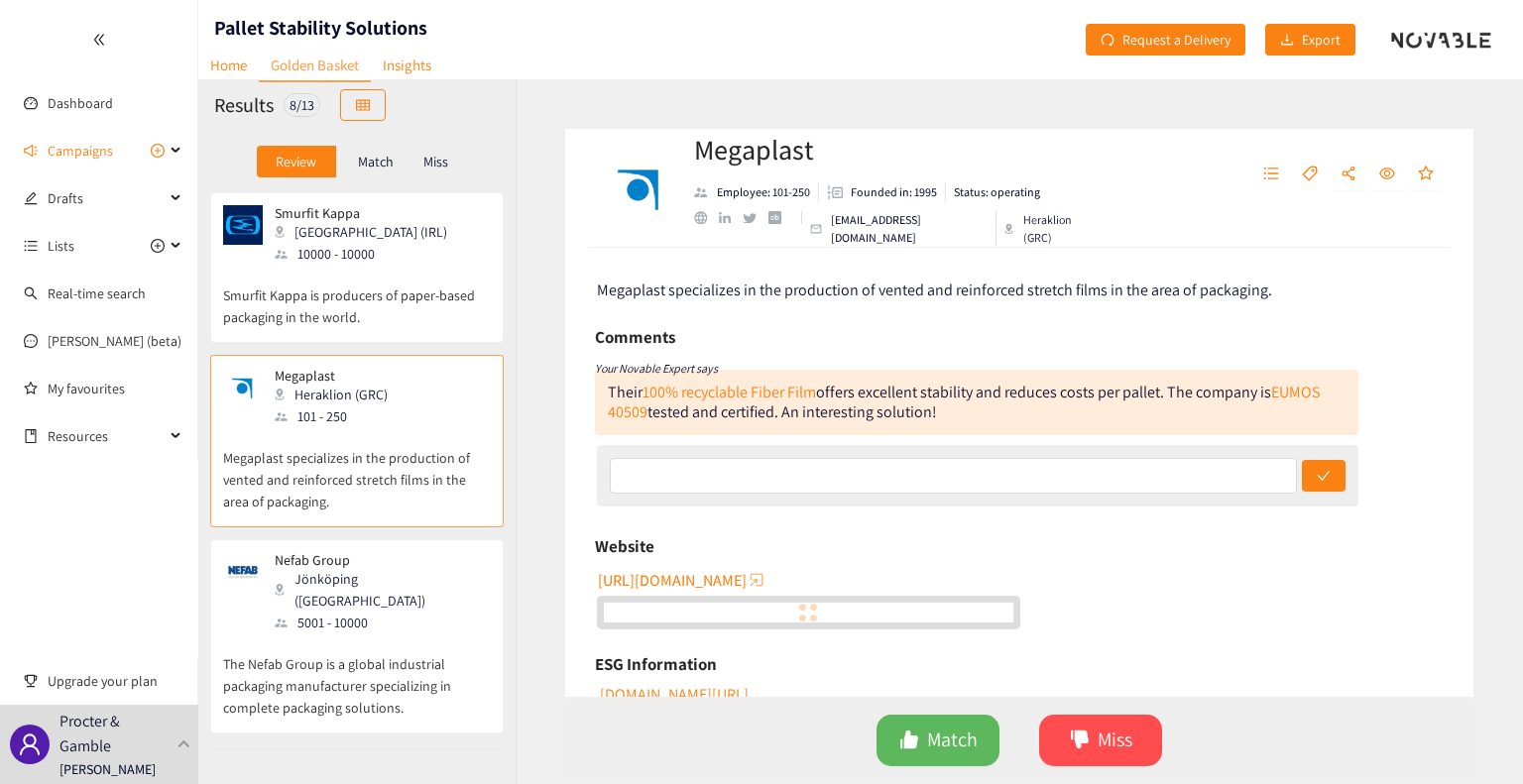 click on "Match" at bounding box center [376, 162] 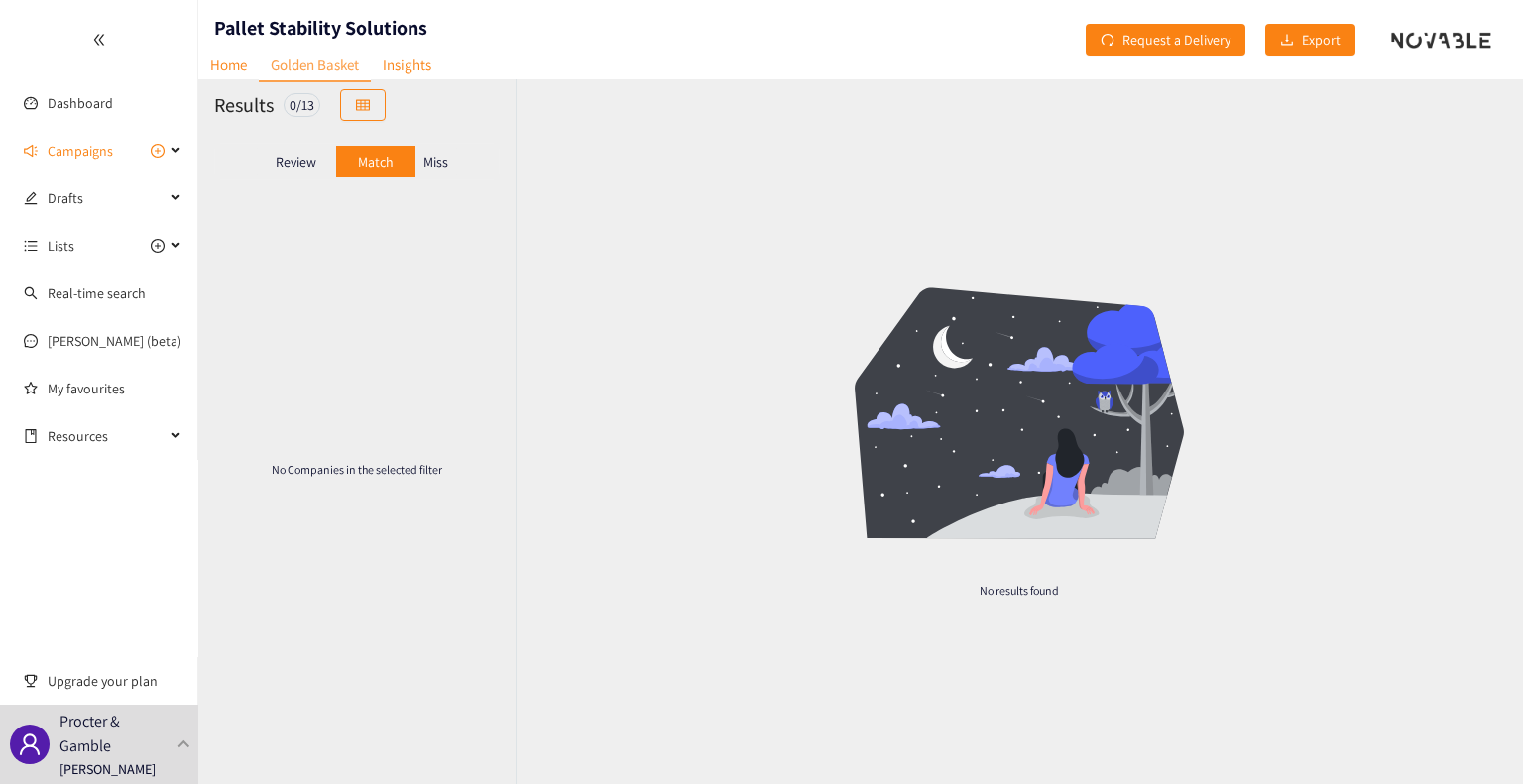 click on "Miss" at bounding box center (436, 162) 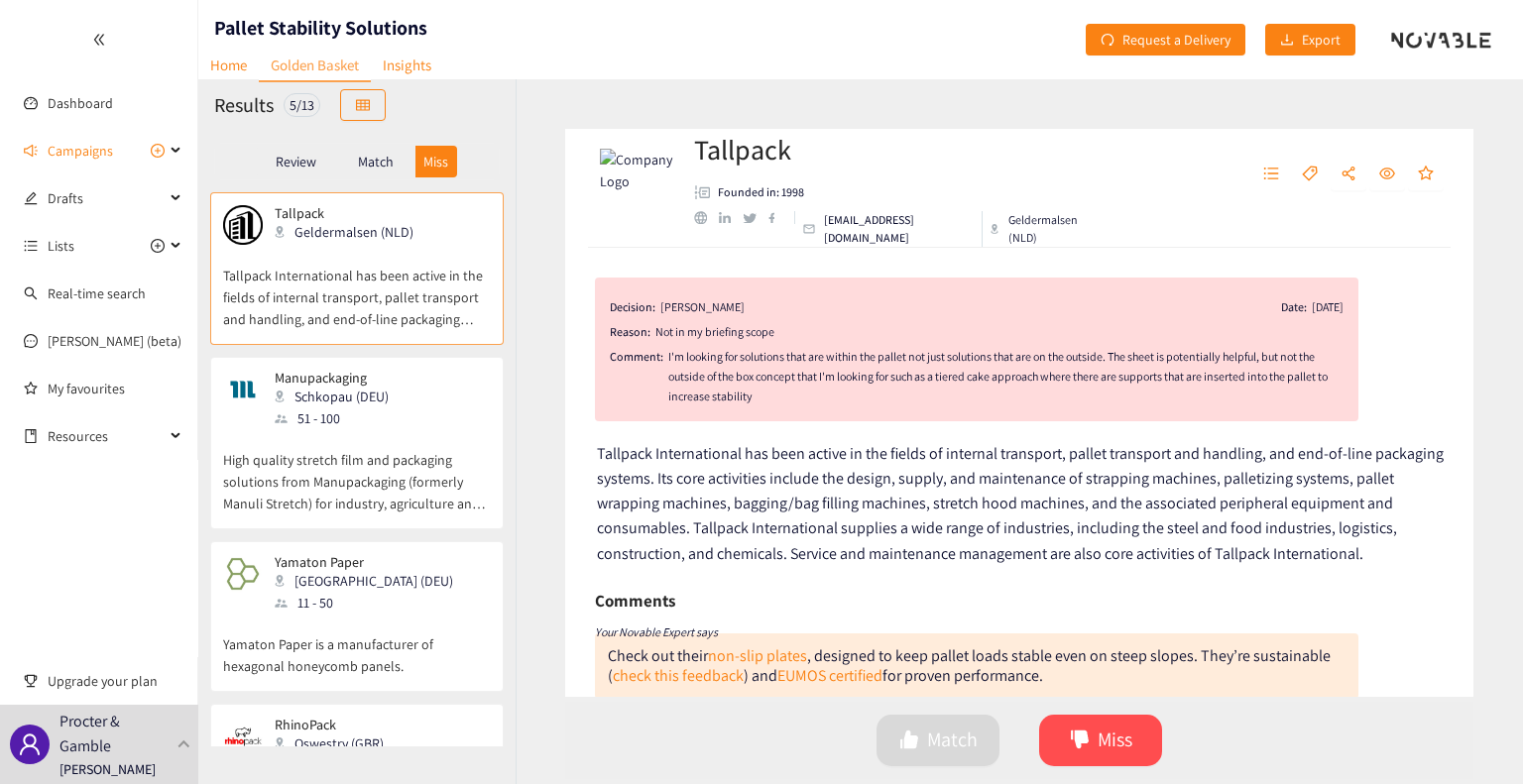click on "Review" at bounding box center (295, 162) 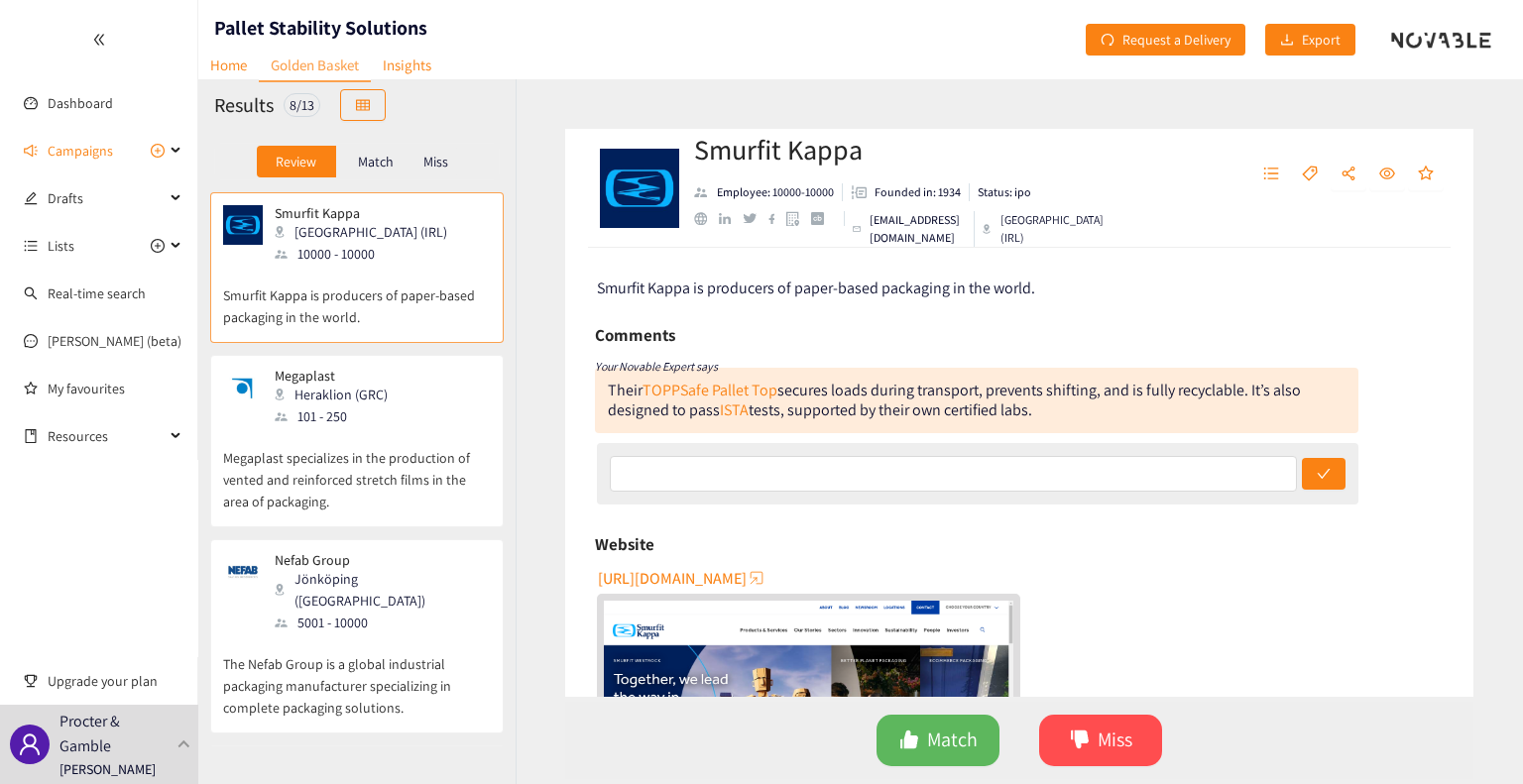 scroll, scrollTop: 0, scrollLeft: 0, axis: both 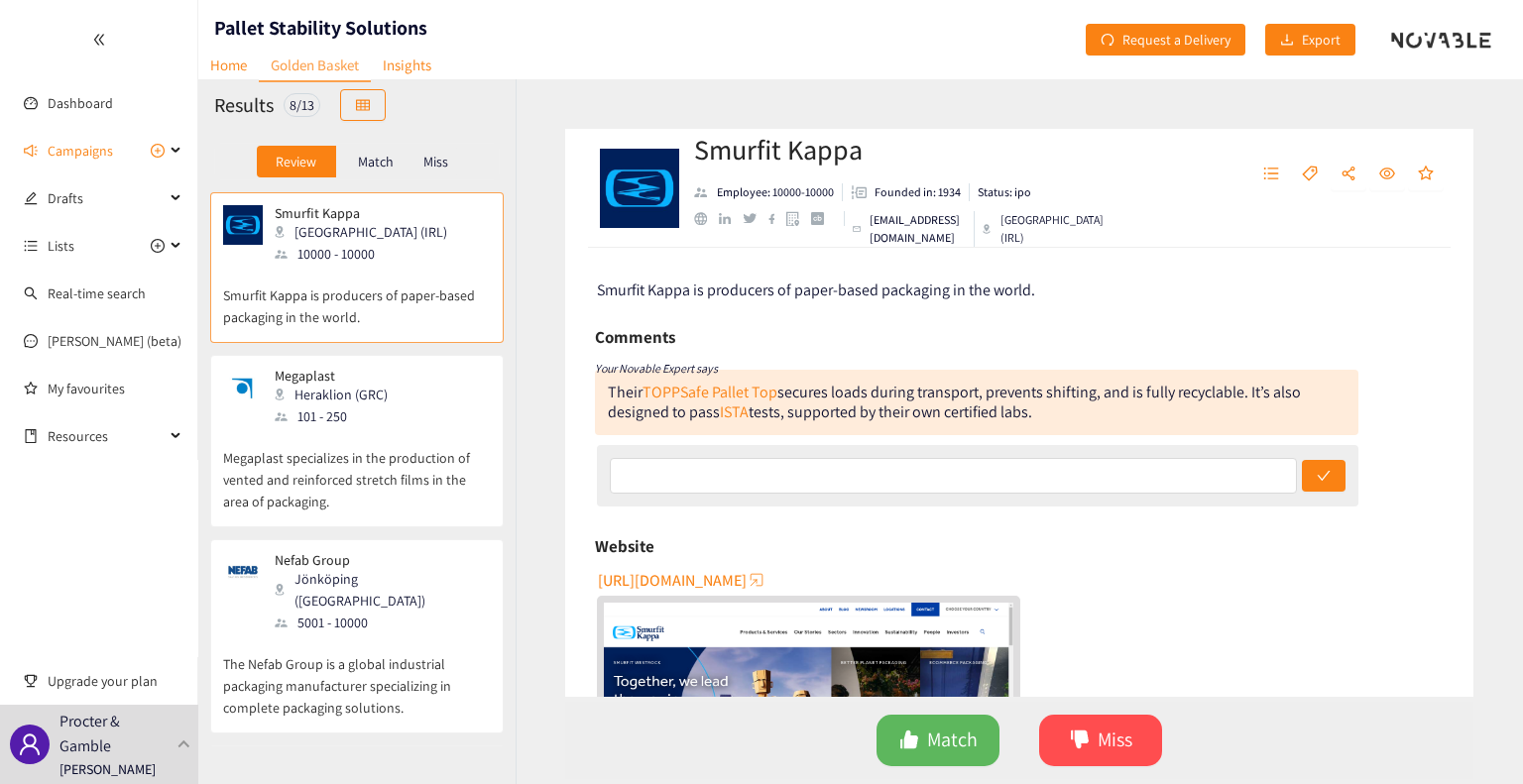 click on "http://smurfitkappa.com" at bounding box center [672, 580] 